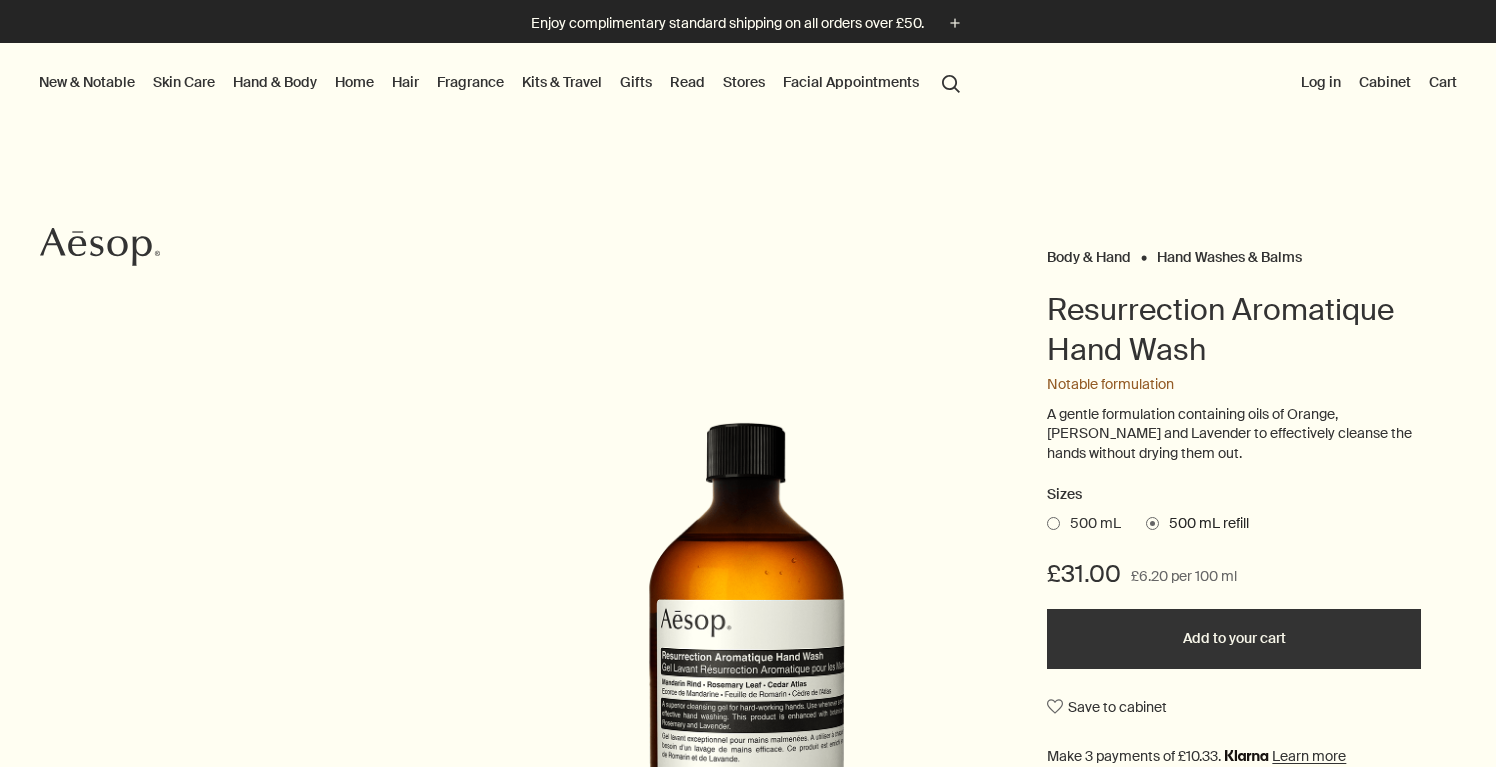 scroll, scrollTop: 0, scrollLeft: 0, axis: both 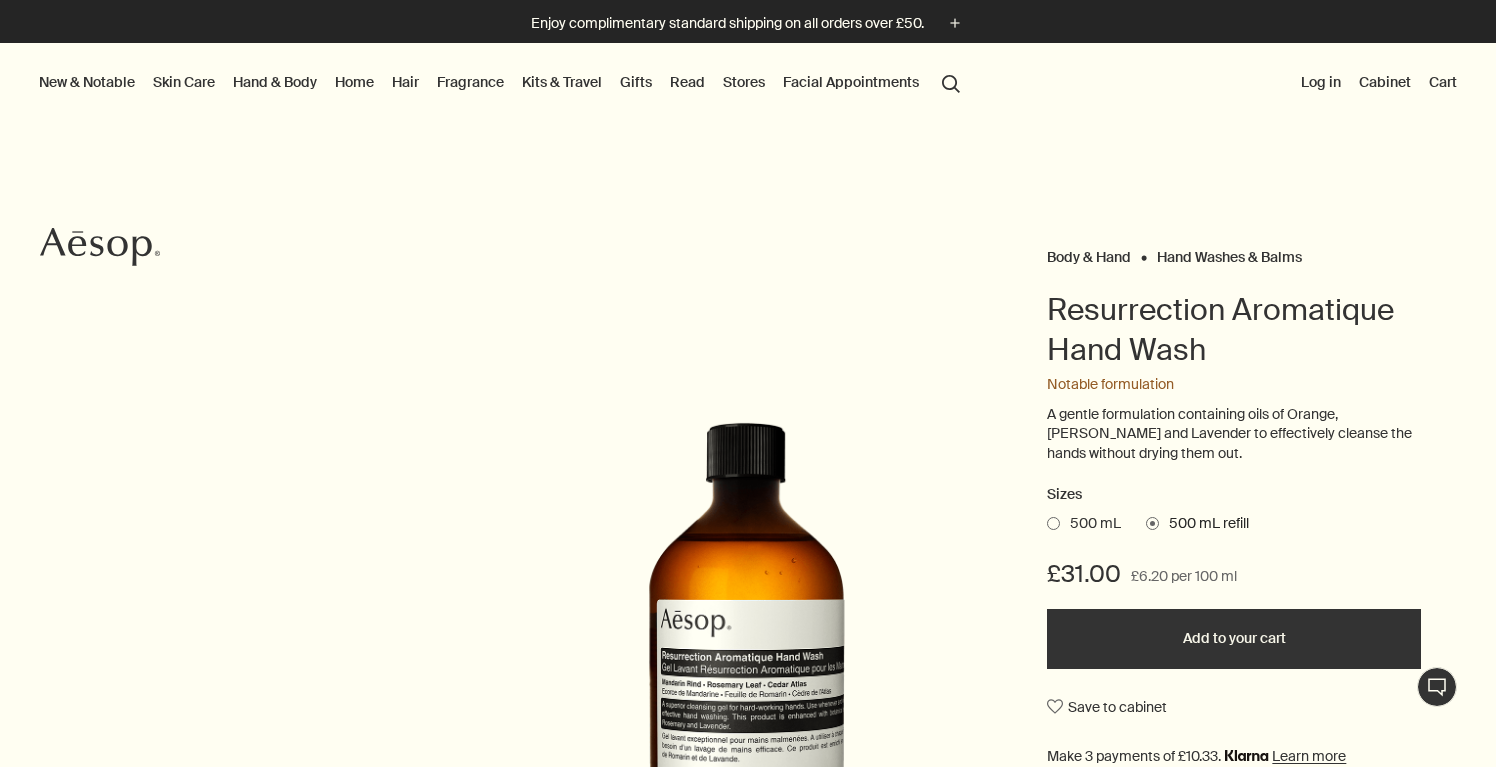 click on "Hand & Body" at bounding box center [275, 82] 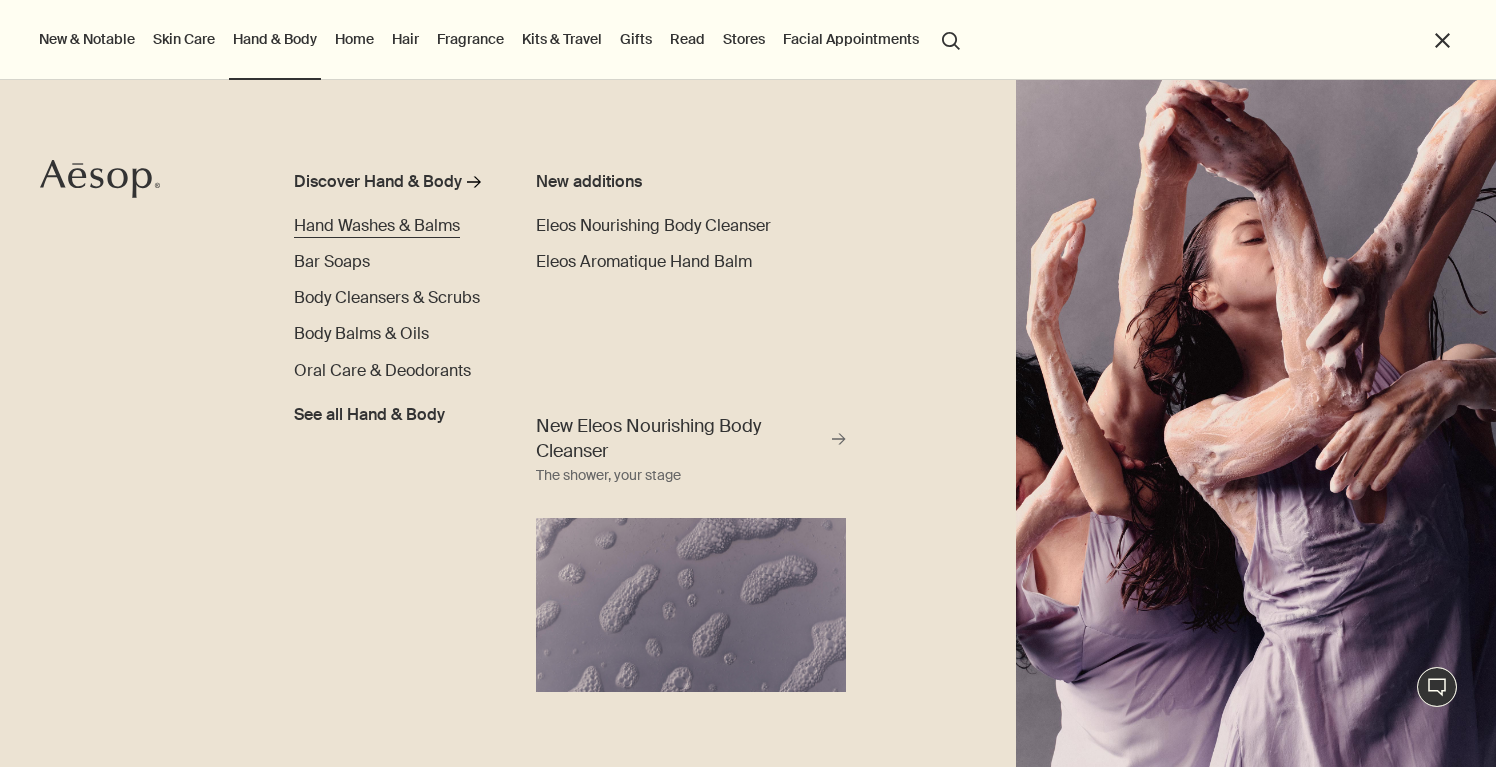 click on "Hand Washes & Balms" at bounding box center [377, 225] 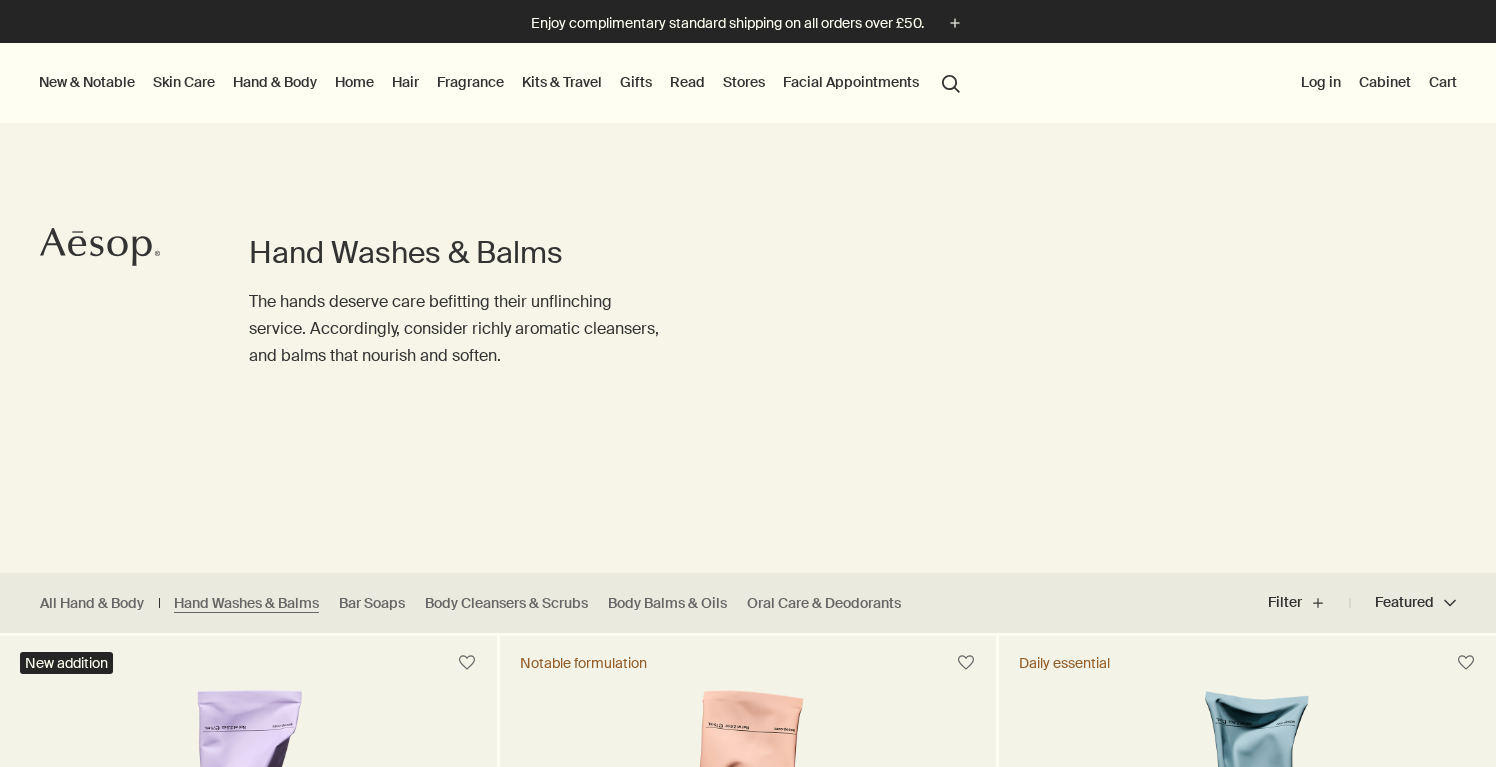 scroll, scrollTop: 0, scrollLeft: 0, axis: both 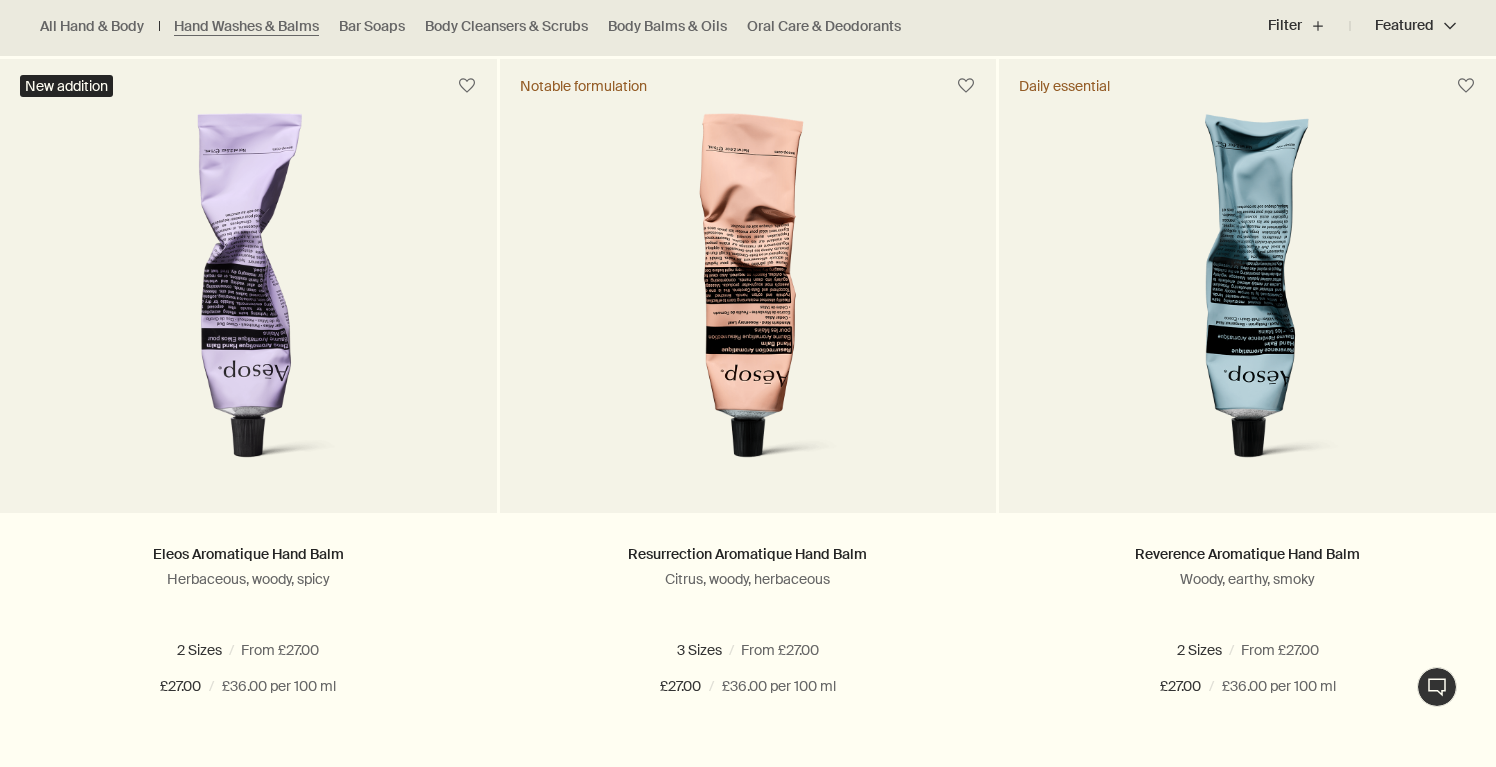 radio on "false" 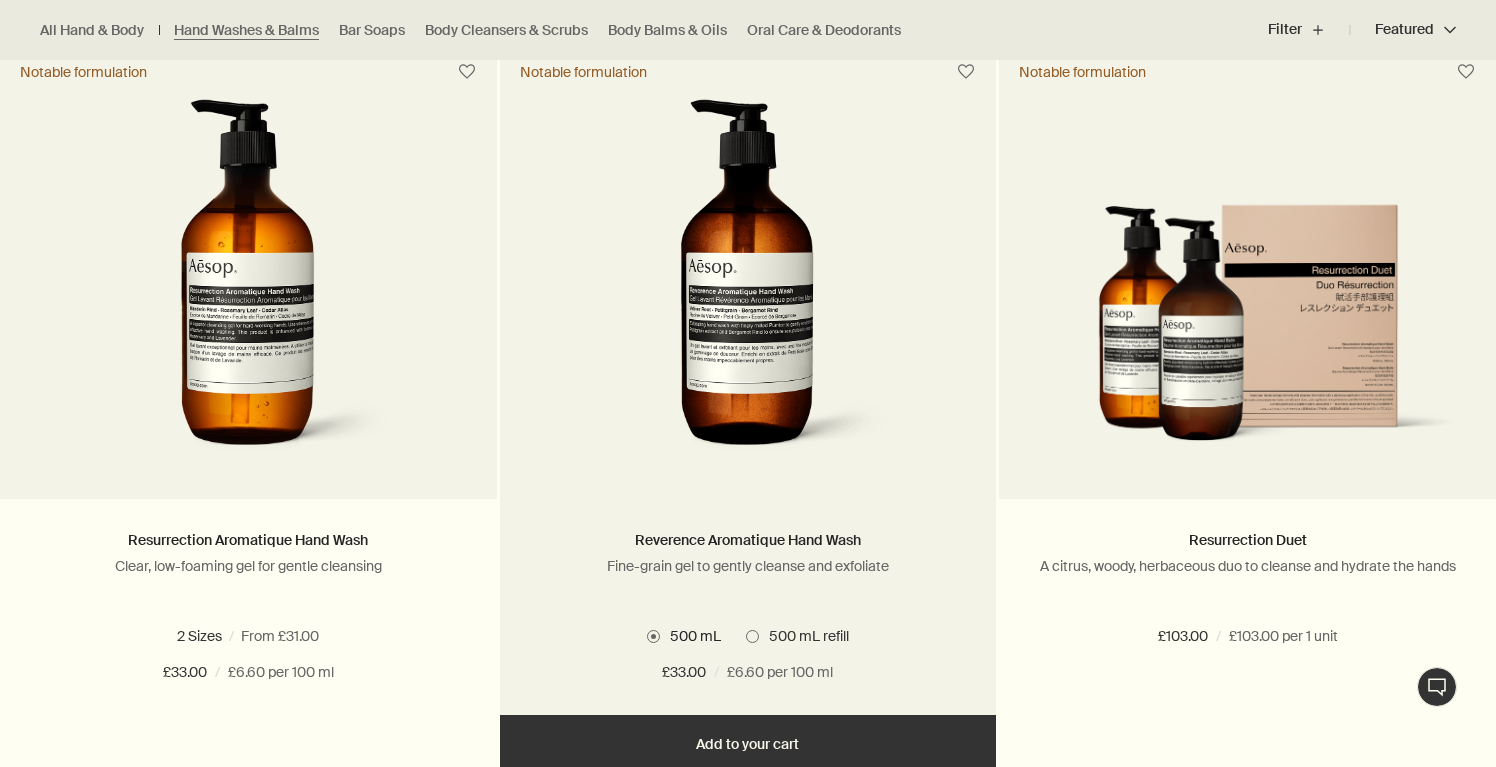 scroll, scrollTop: 1380, scrollLeft: 0, axis: vertical 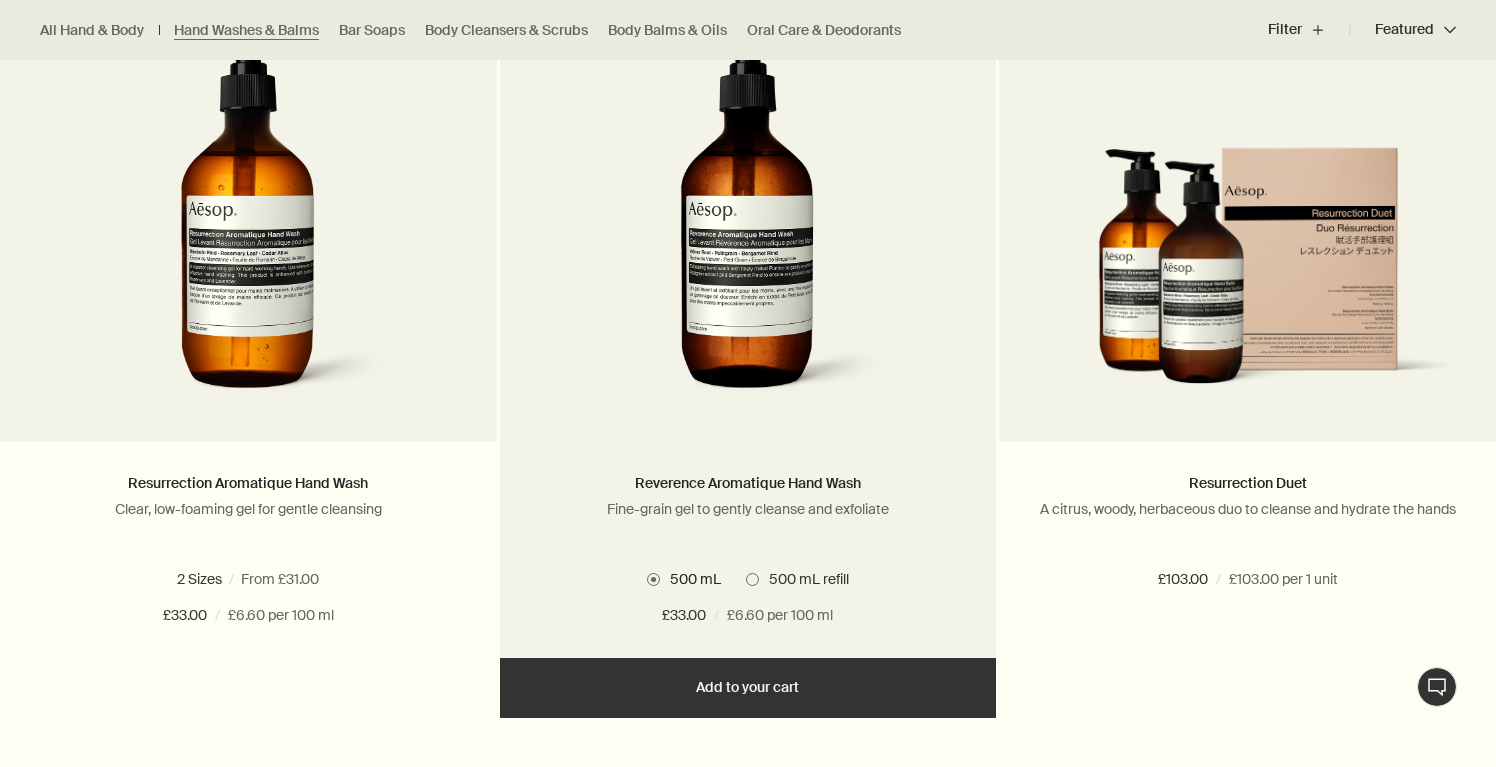 click at bounding box center (748, 227) 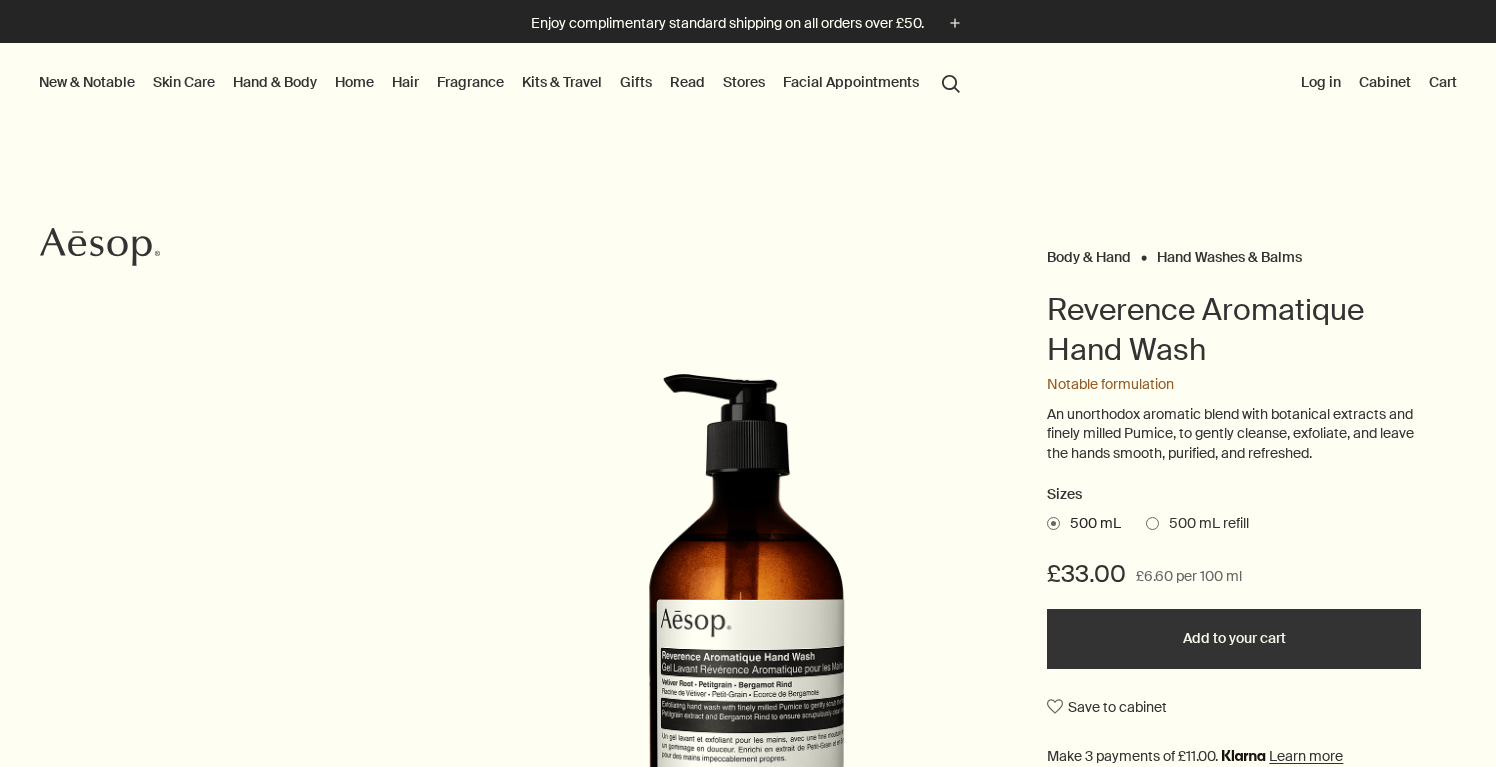 scroll, scrollTop: 0, scrollLeft: 0, axis: both 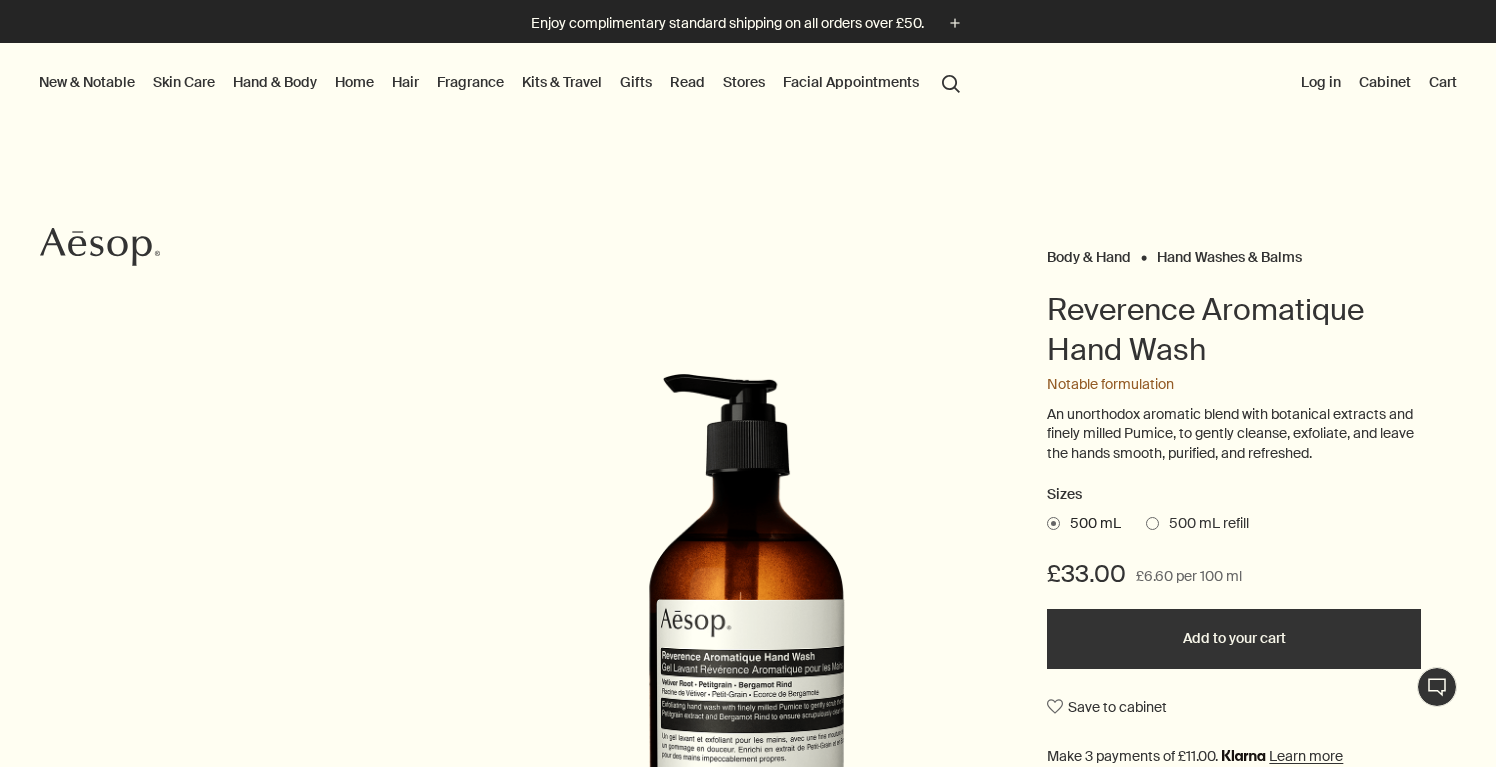 click at bounding box center [1152, 523] 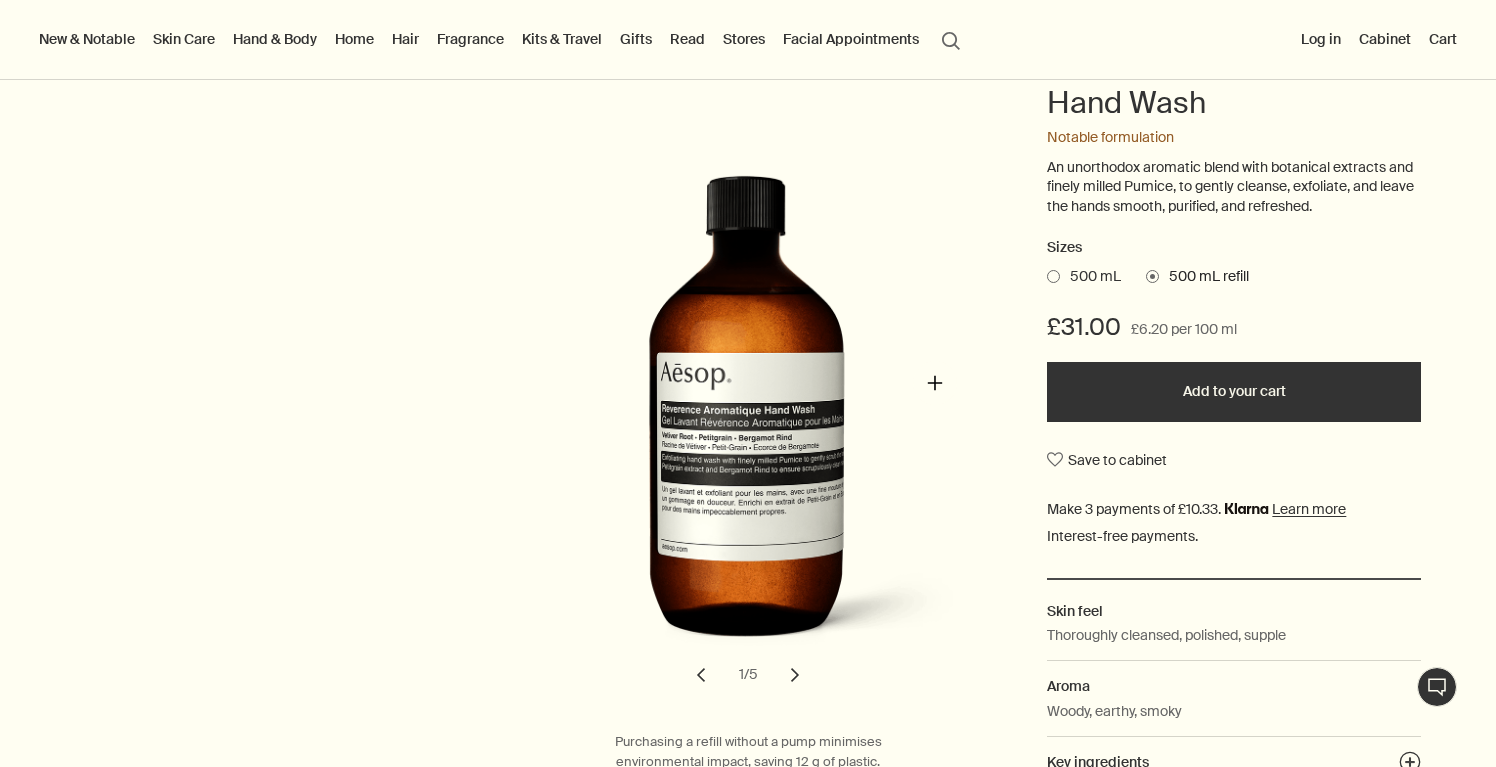 scroll, scrollTop: 249, scrollLeft: 0, axis: vertical 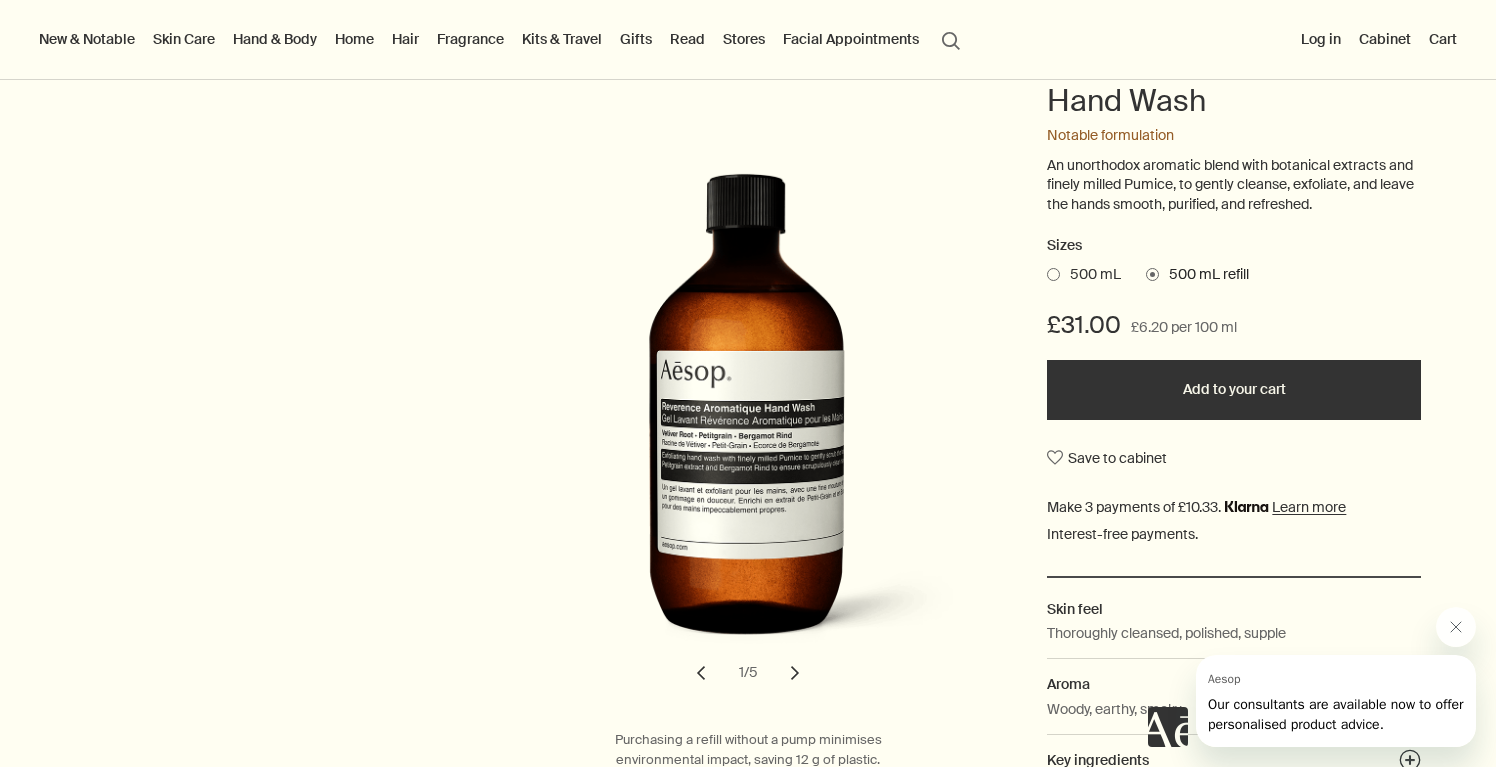 click on "Add to your cart" at bounding box center [1234, 390] 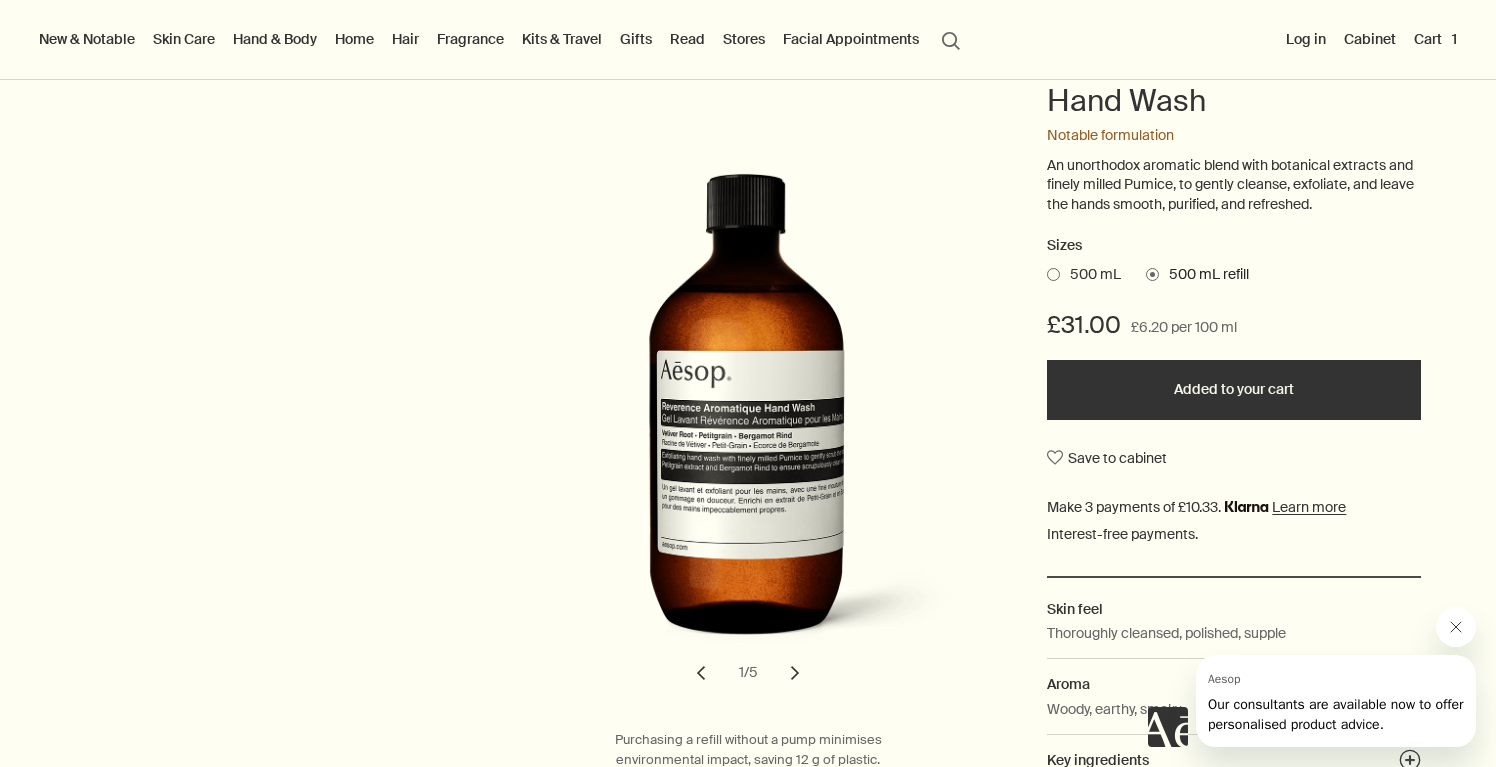 click 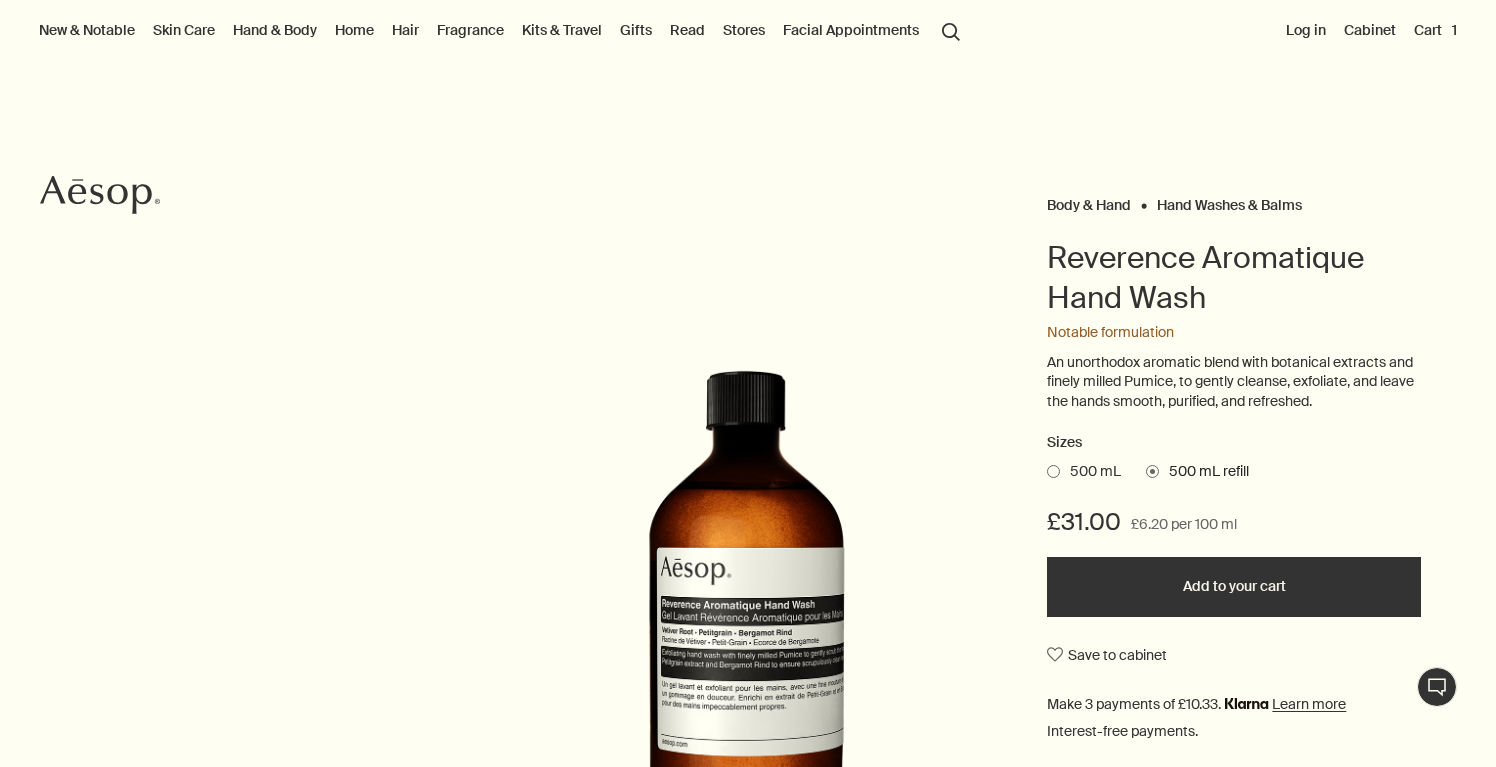 scroll, scrollTop: 0, scrollLeft: 0, axis: both 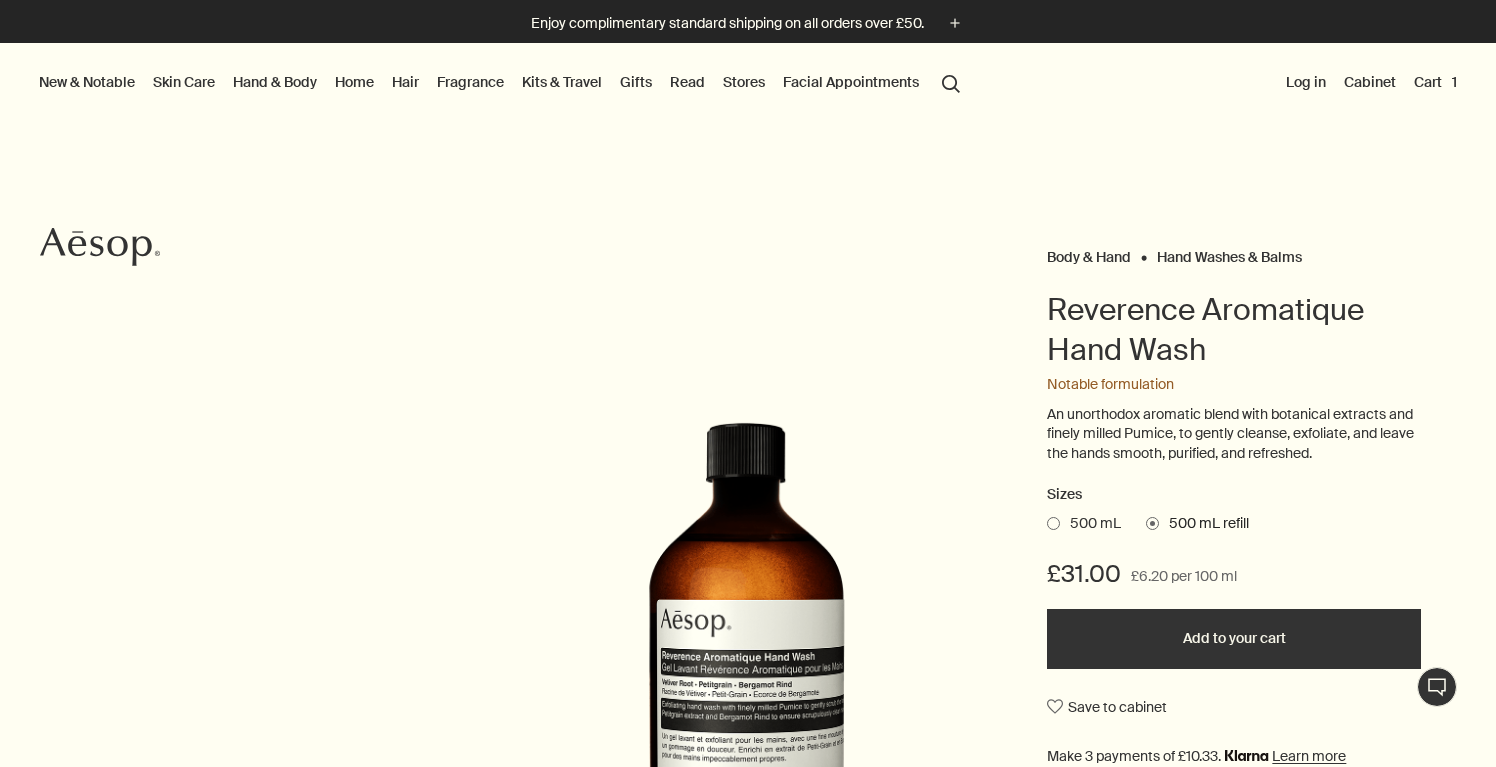 click on "Cart 1" at bounding box center [1435, 82] 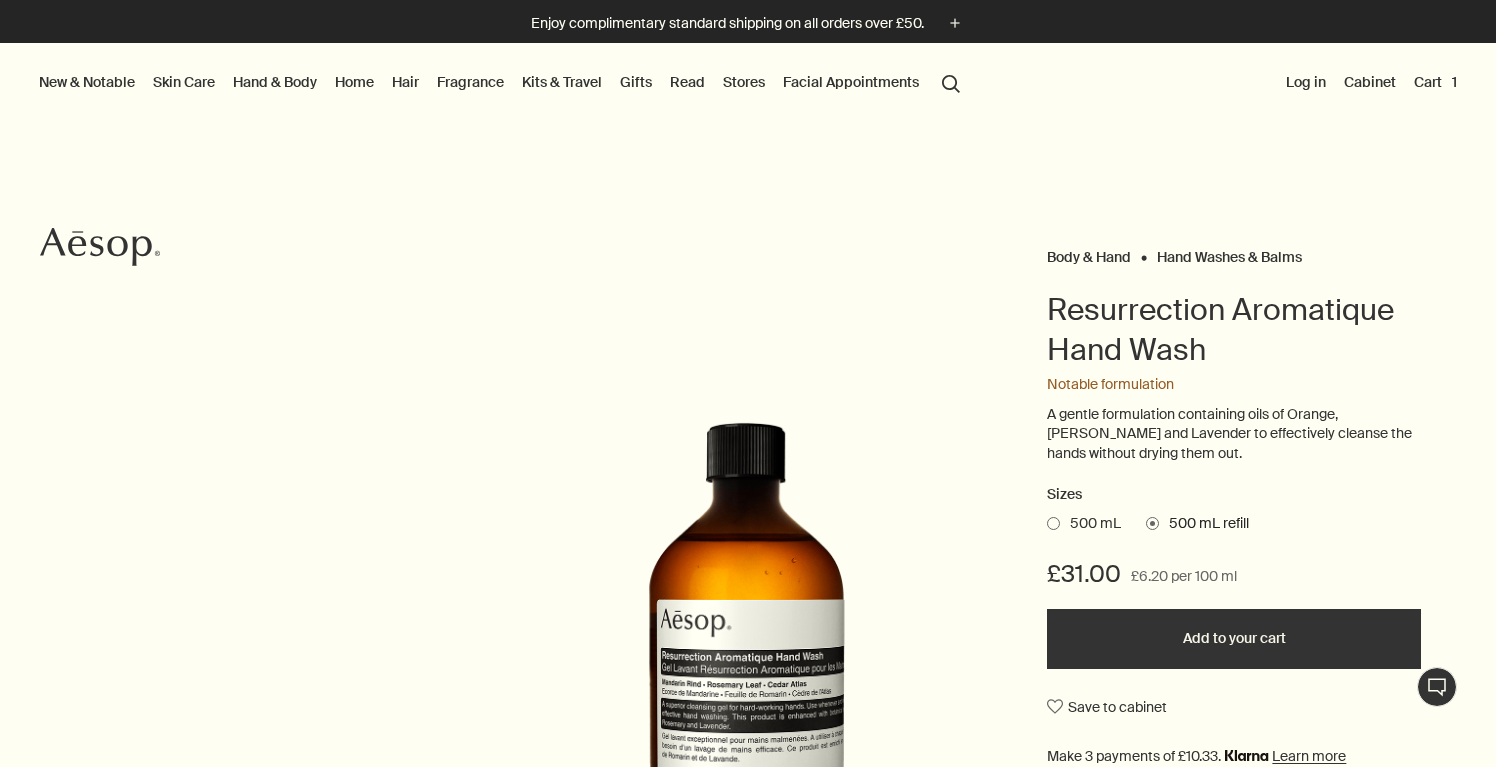 scroll, scrollTop: 0, scrollLeft: 0, axis: both 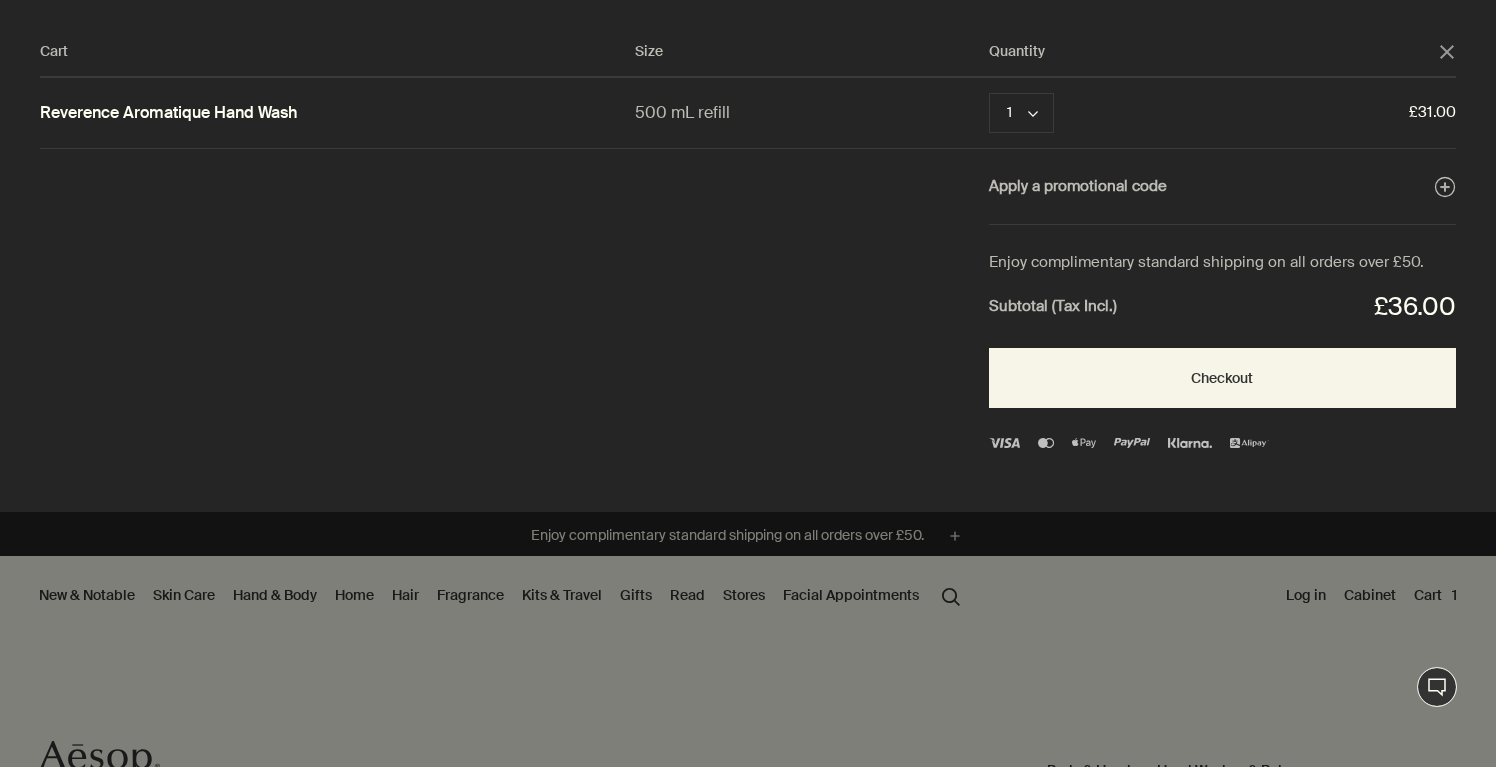 click at bounding box center [748, 383] 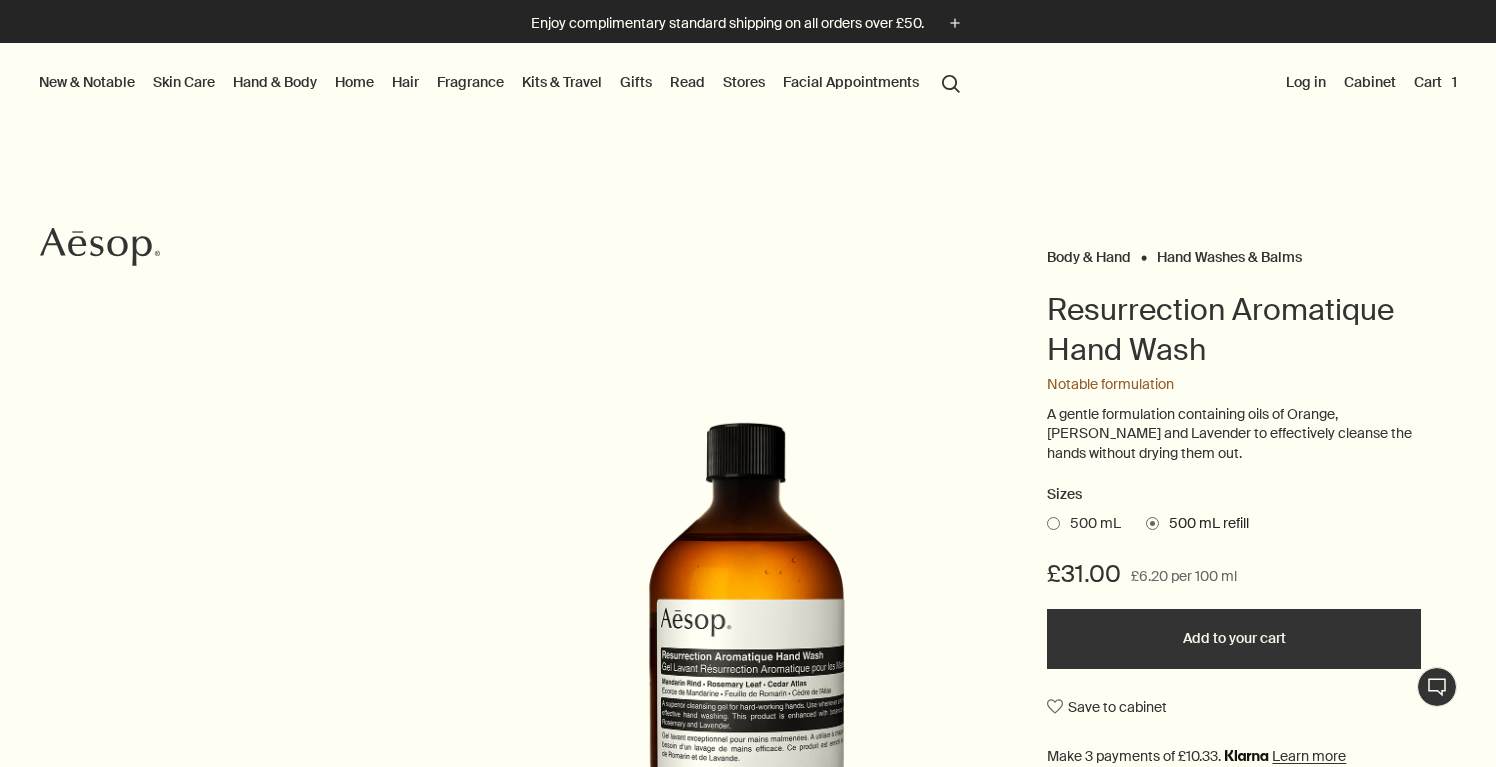 click on "Skin Care" at bounding box center [184, 82] 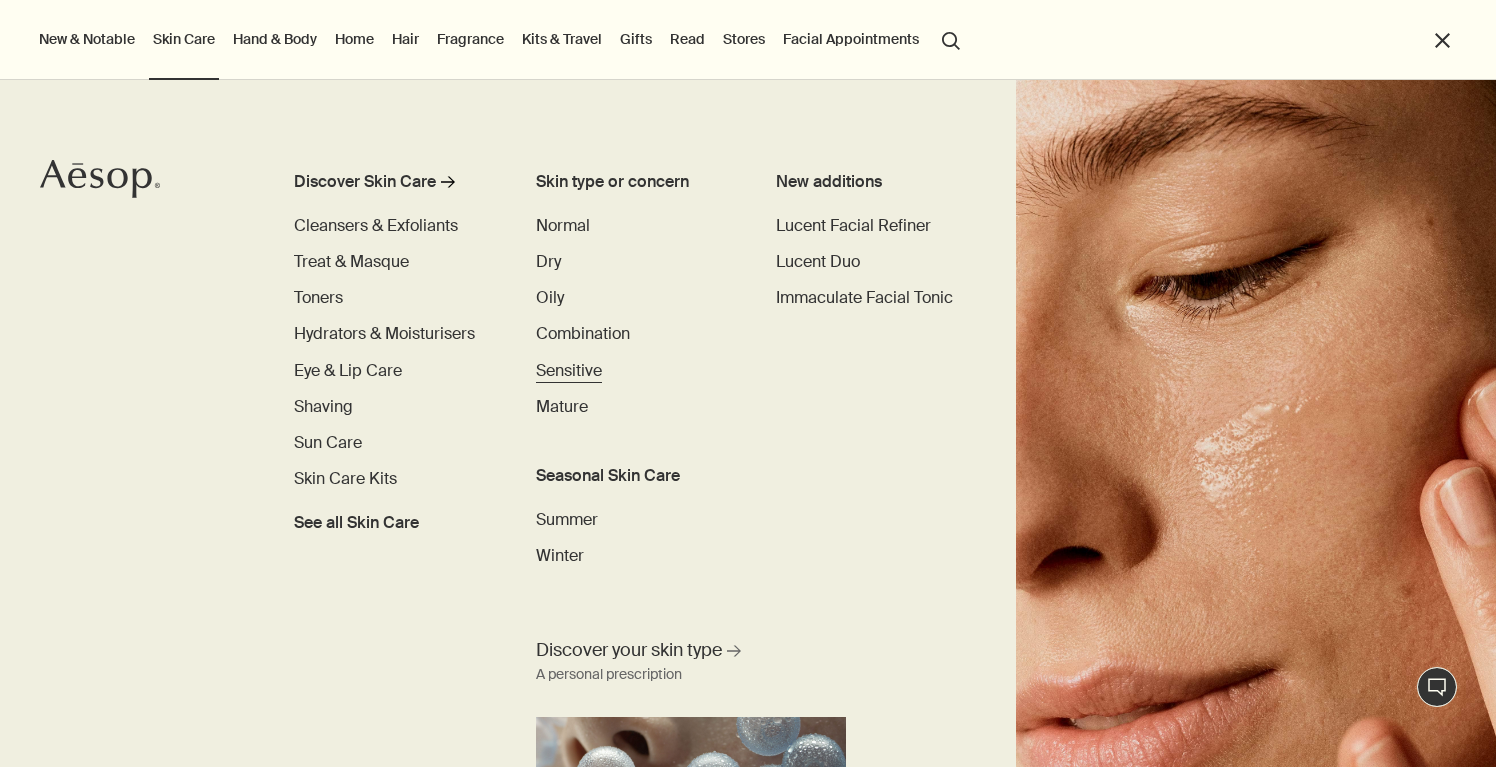 click on "Sensitive" at bounding box center [569, 370] 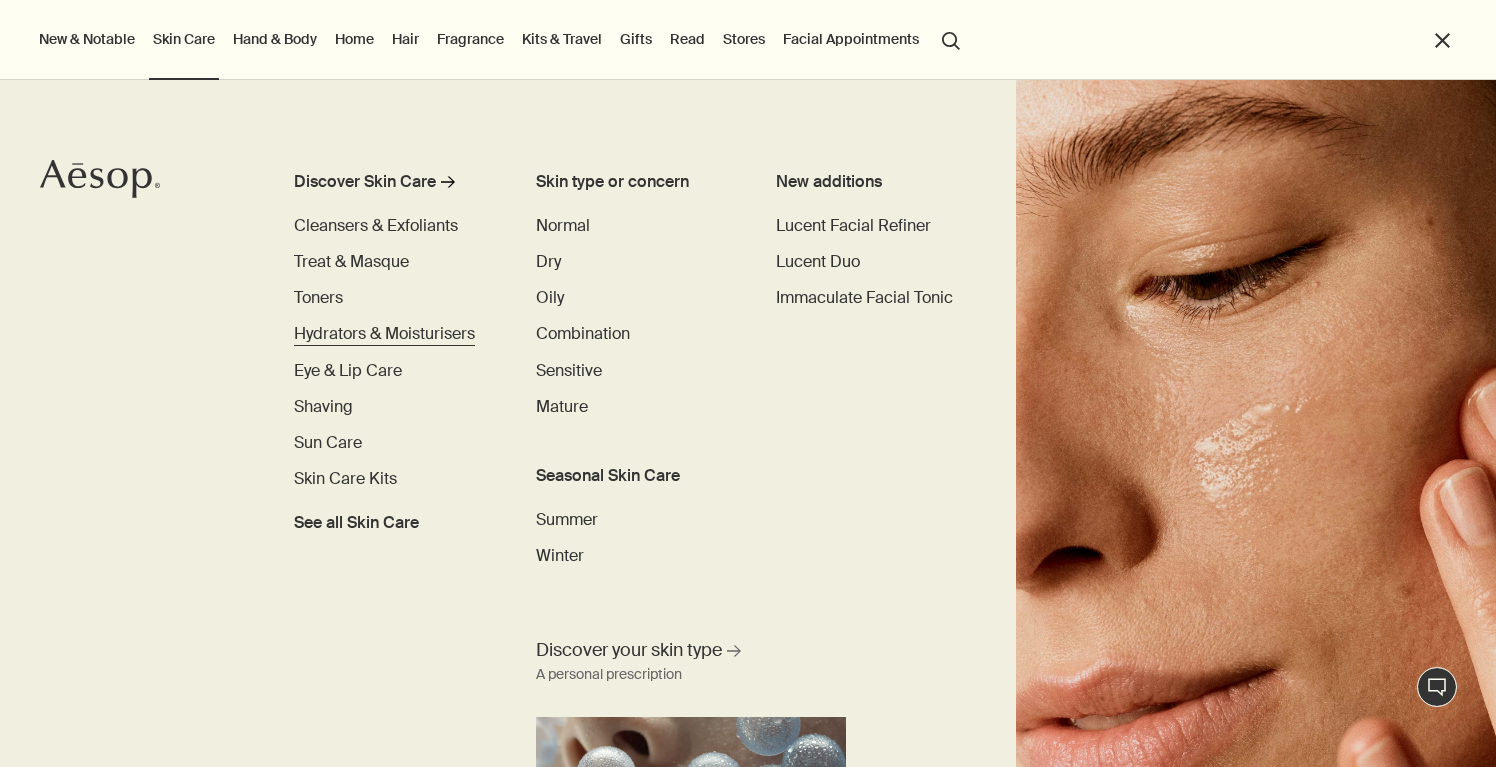 click on "Hydrators & Moisturisers" at bounding box center [384, 333] 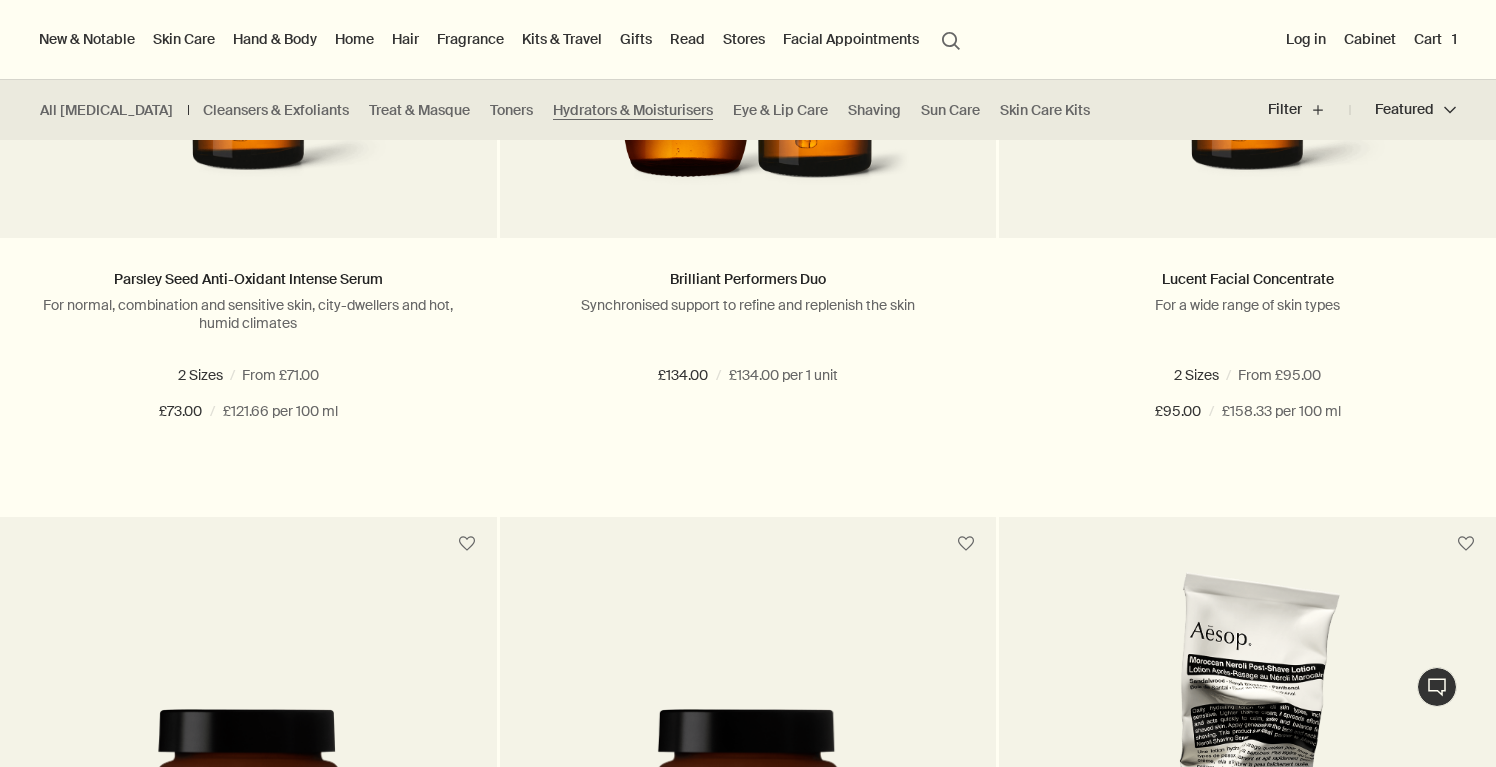 scroll, scrollTop: 878, scrollLeft: 0, axis: vertical 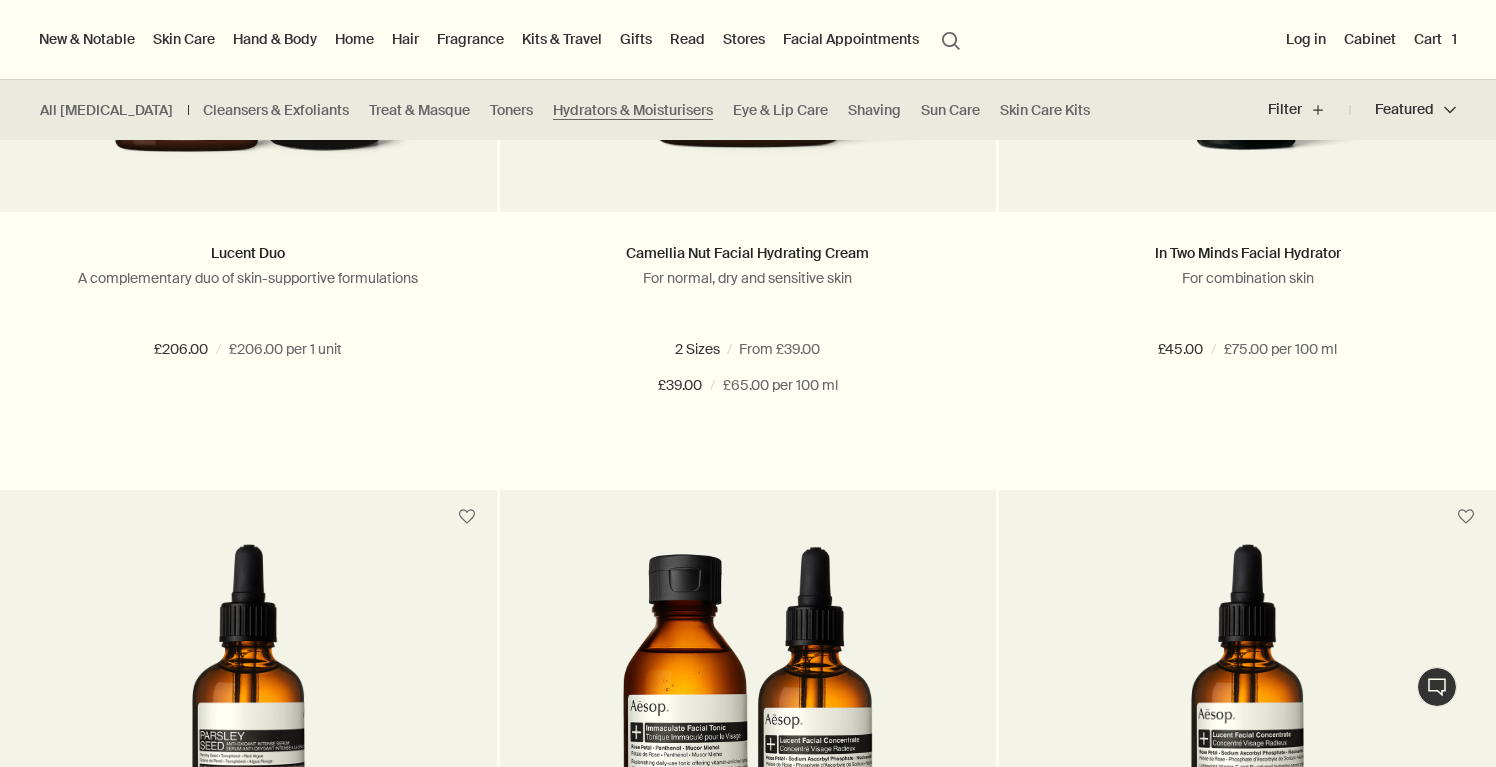 radio on "false" 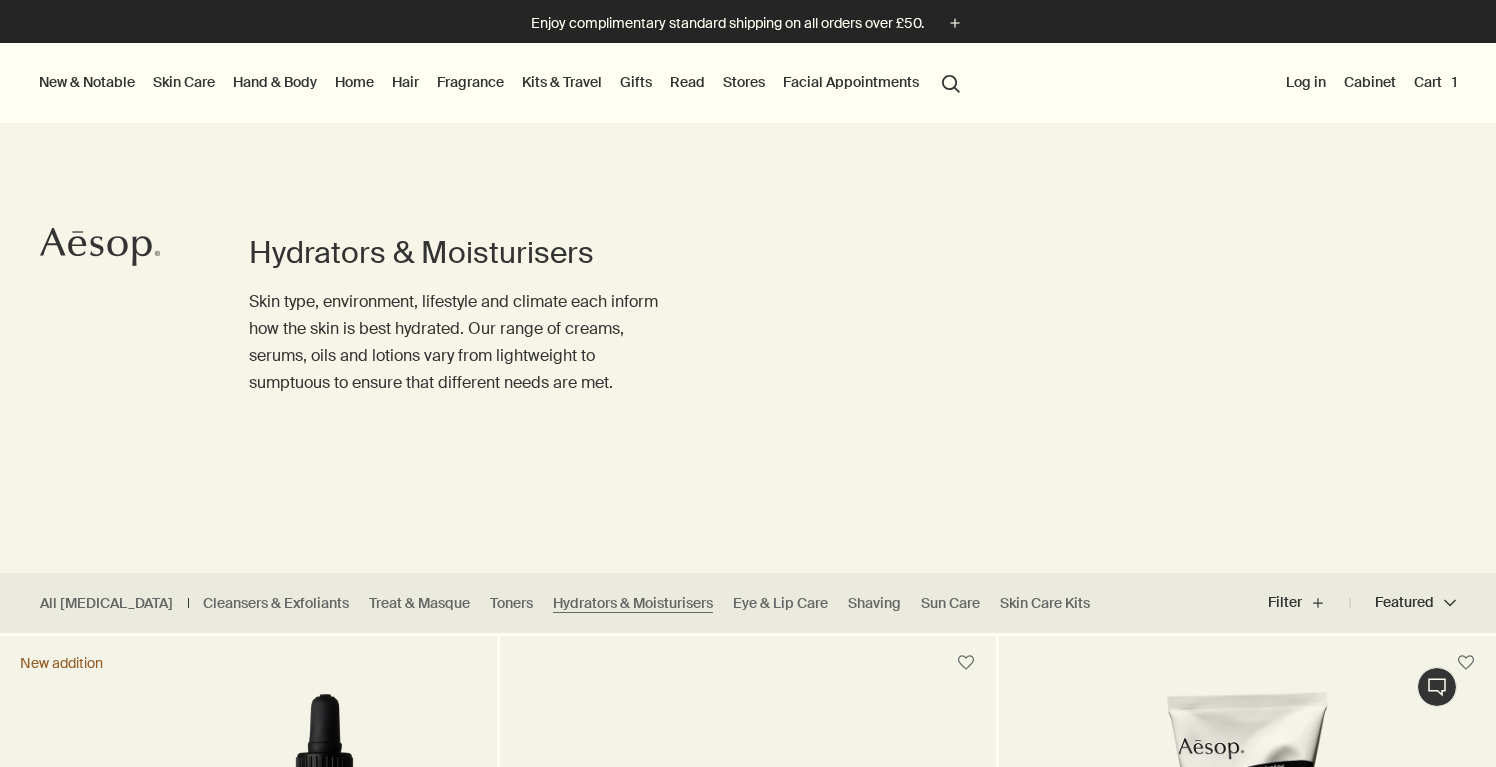 click on "Cart 1" at bounding box center (1435, 82) 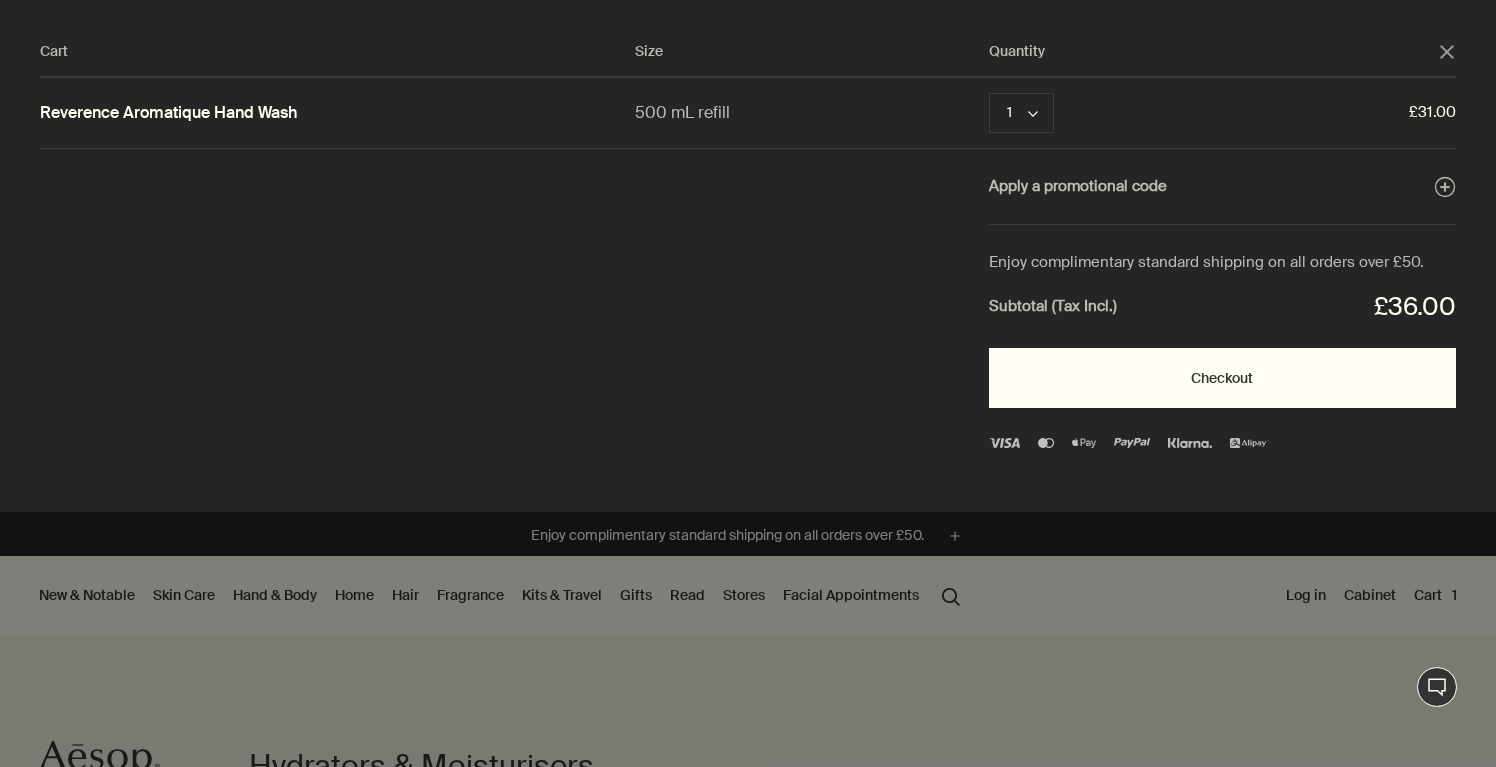 click on "Checkout" at bounding box center [1222, 378] 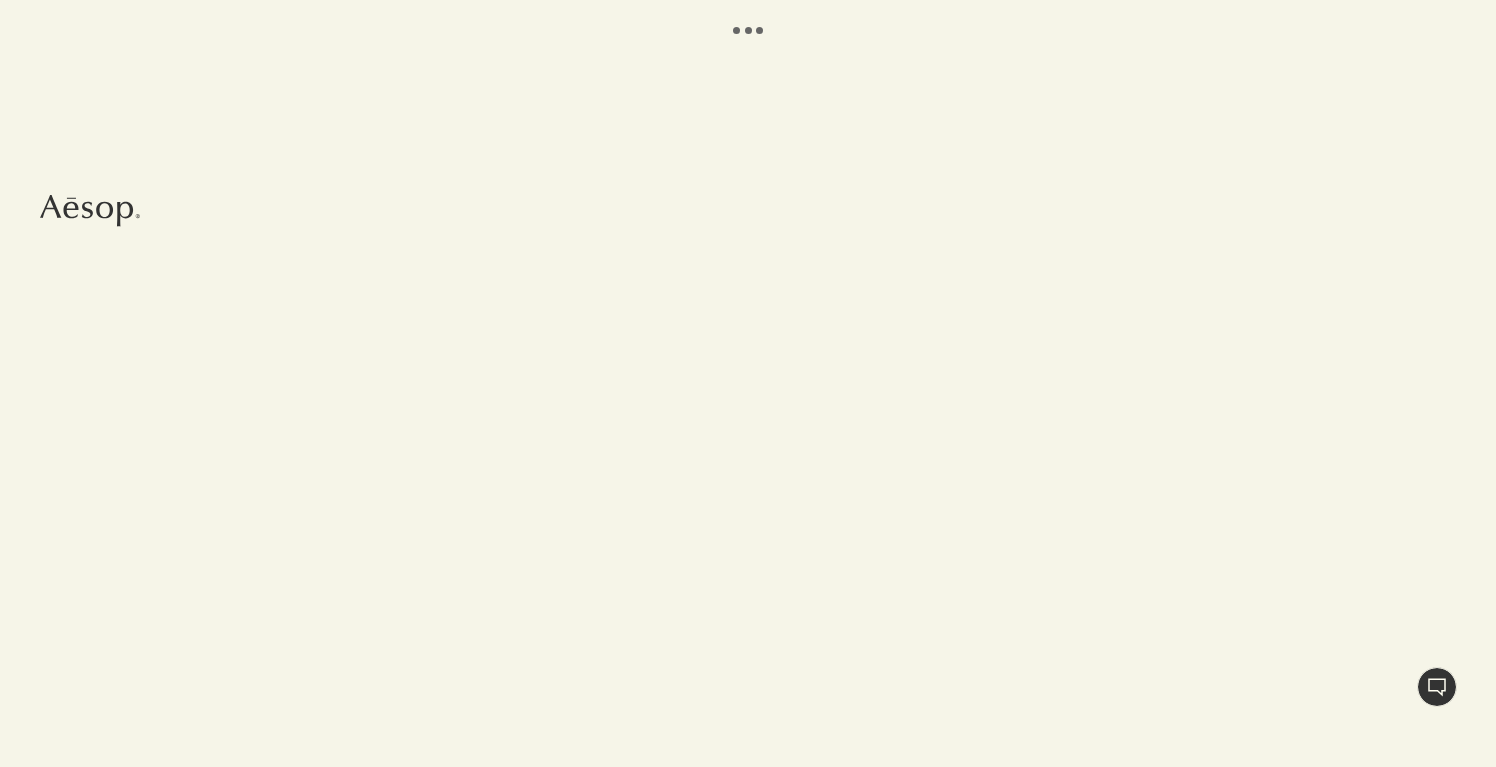 scroll, scrollTop: 0, scrollLeft: 0, axis: both 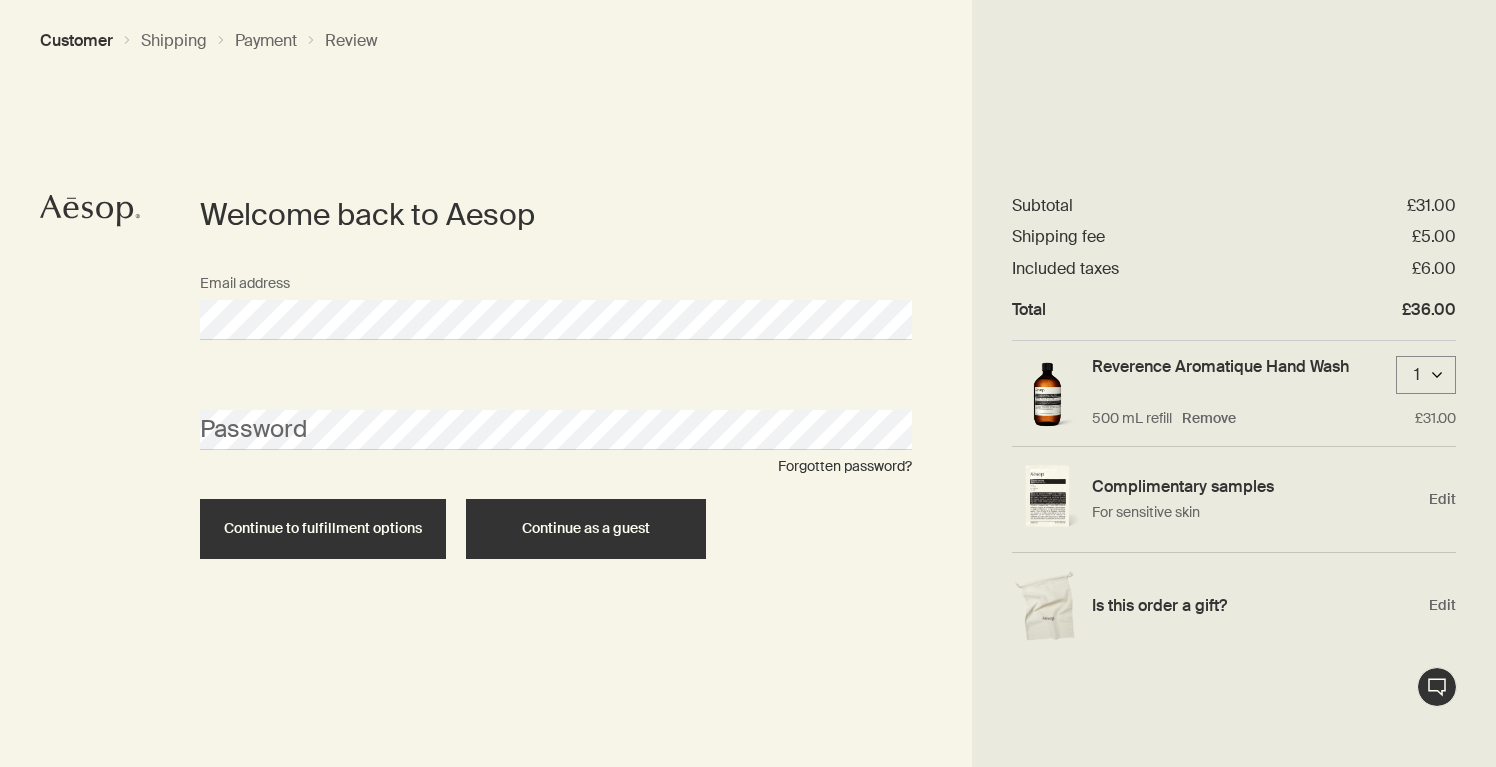 click on "Continue as a guest" at bounding box center (586, 529) 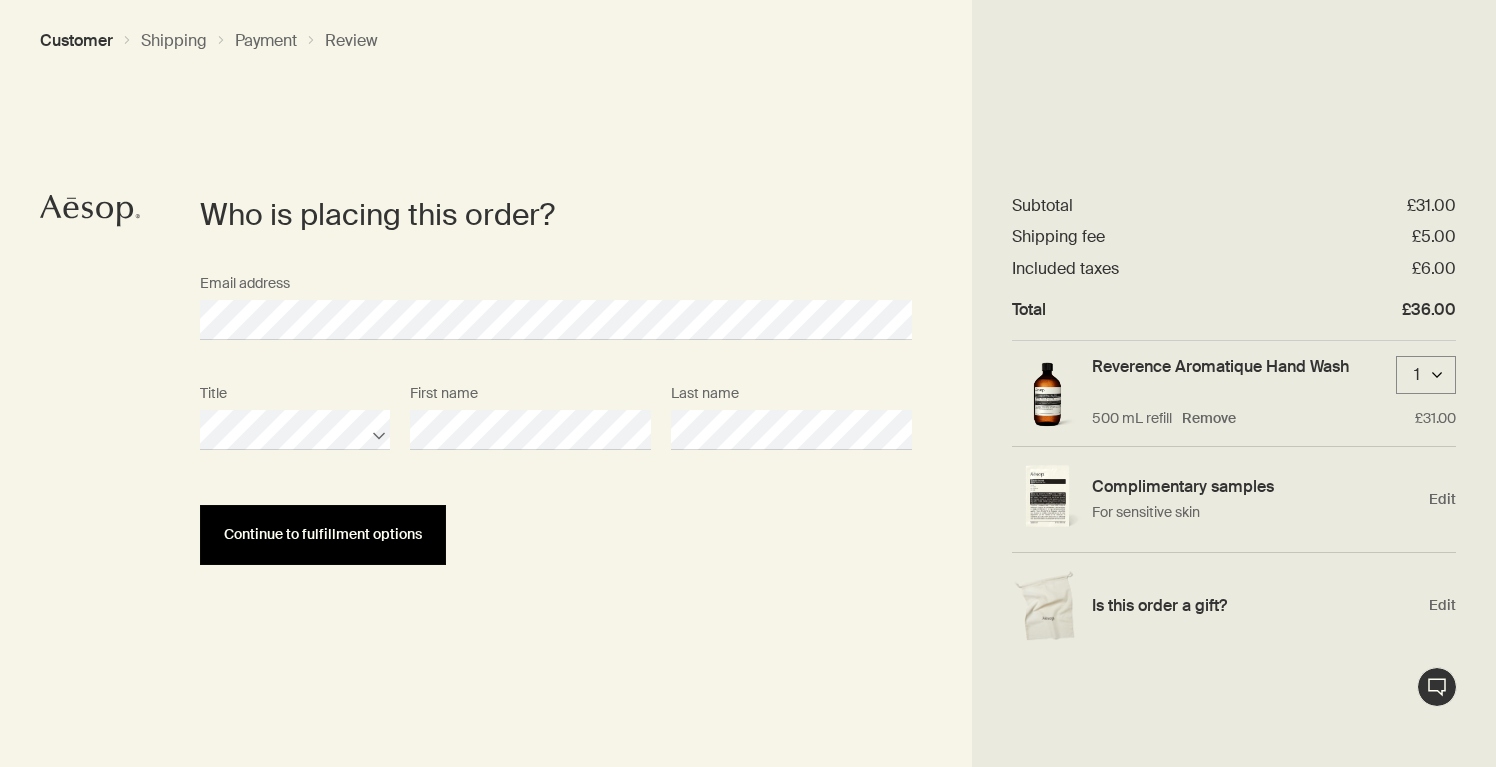 click on "Continue to fulfillment options" at bounding box center (323, 534) 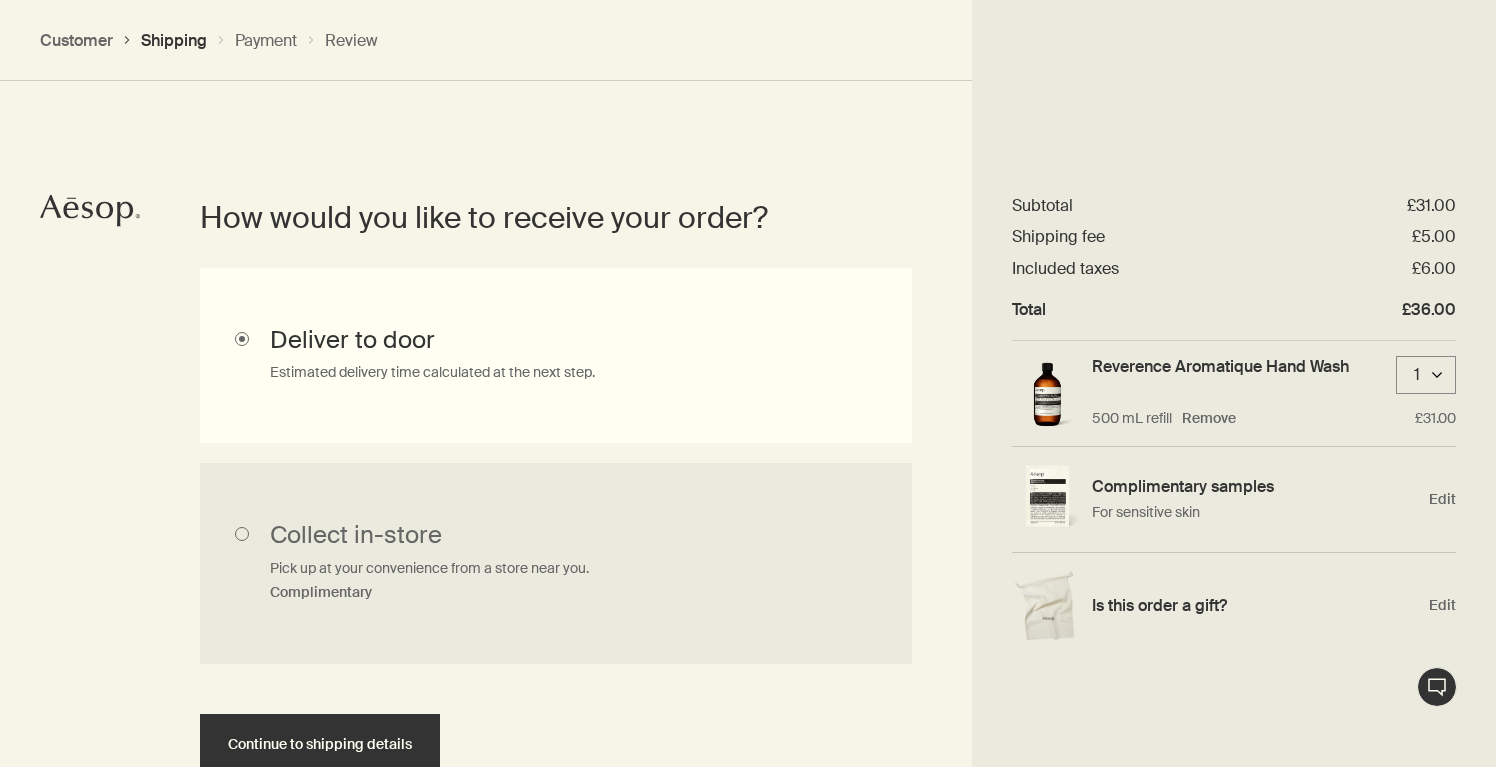 scroll, scrollTop: 448, scrollLeft: 0, axis: vertical 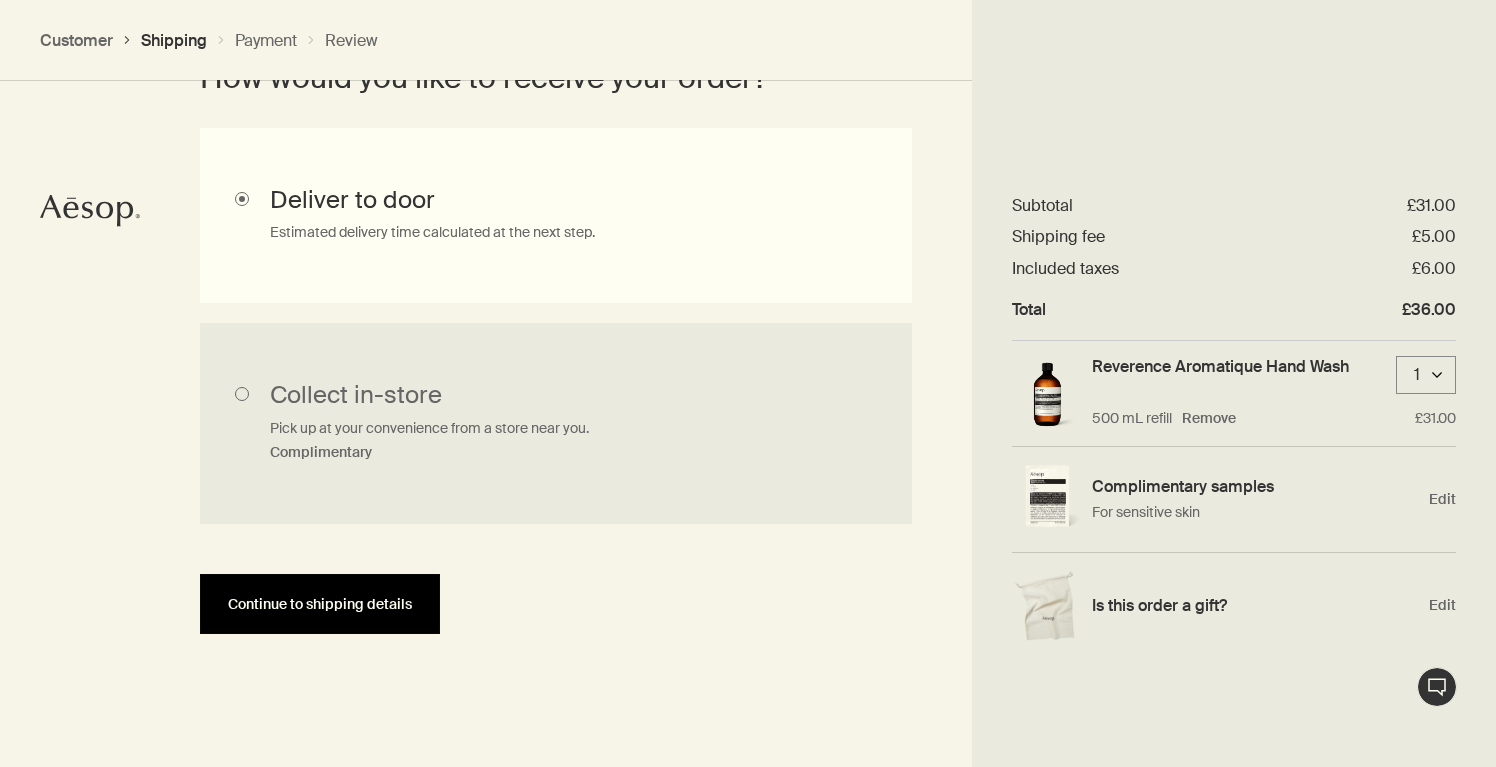 click on "Continue to shipping details" at bounding box center (320, 604) 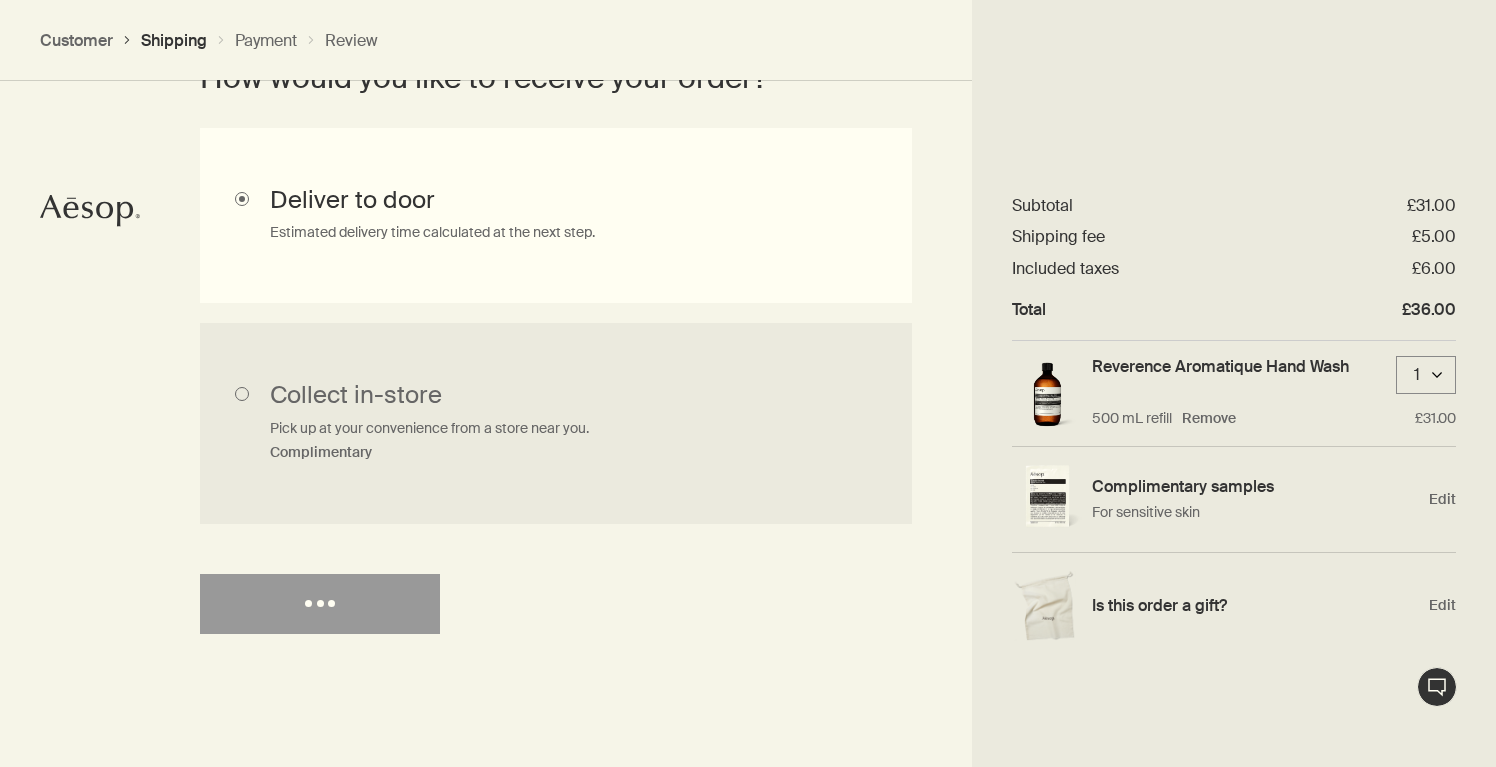 select on "GB" 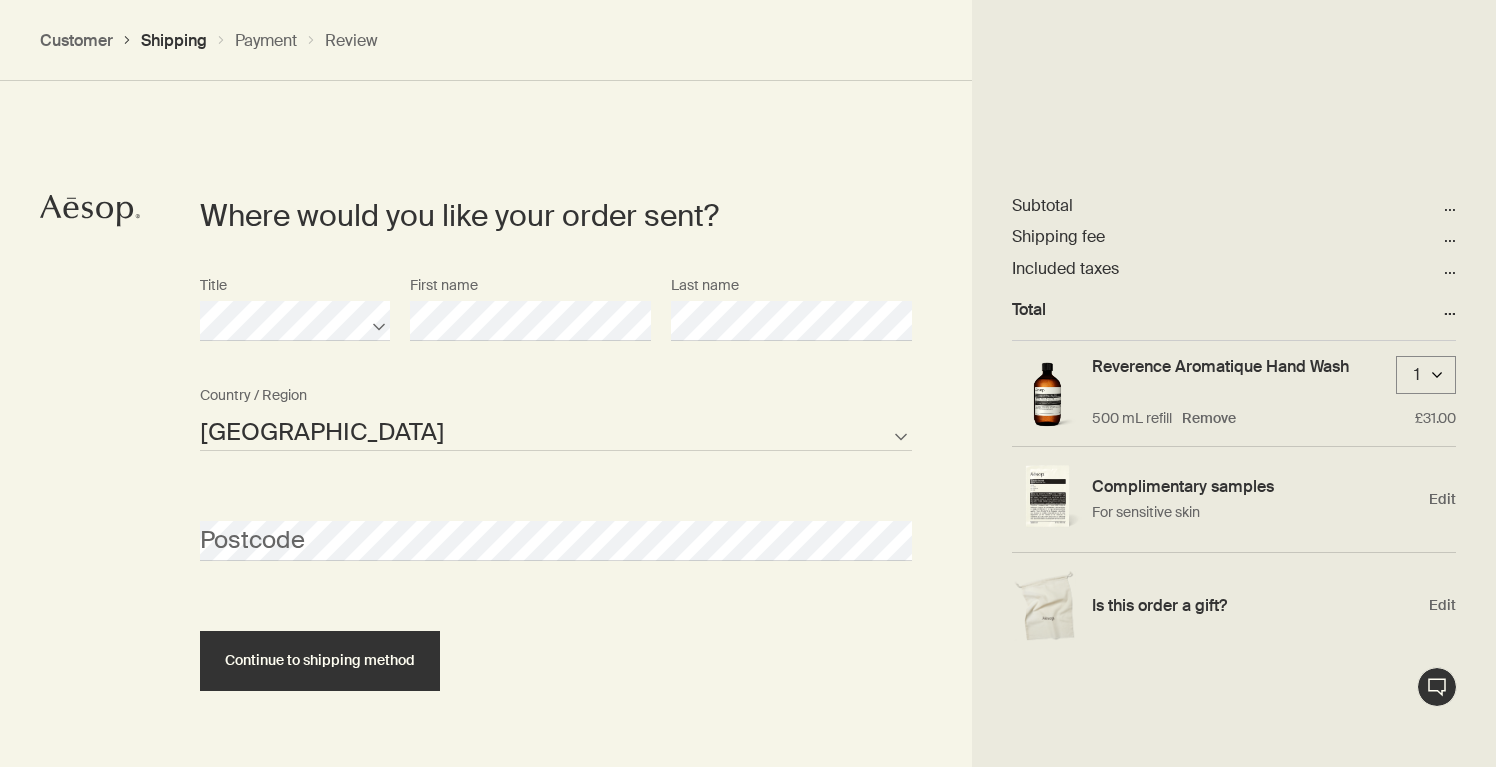 scroll, scrollTop: 866, scrollLeft: 0, axis: vertical 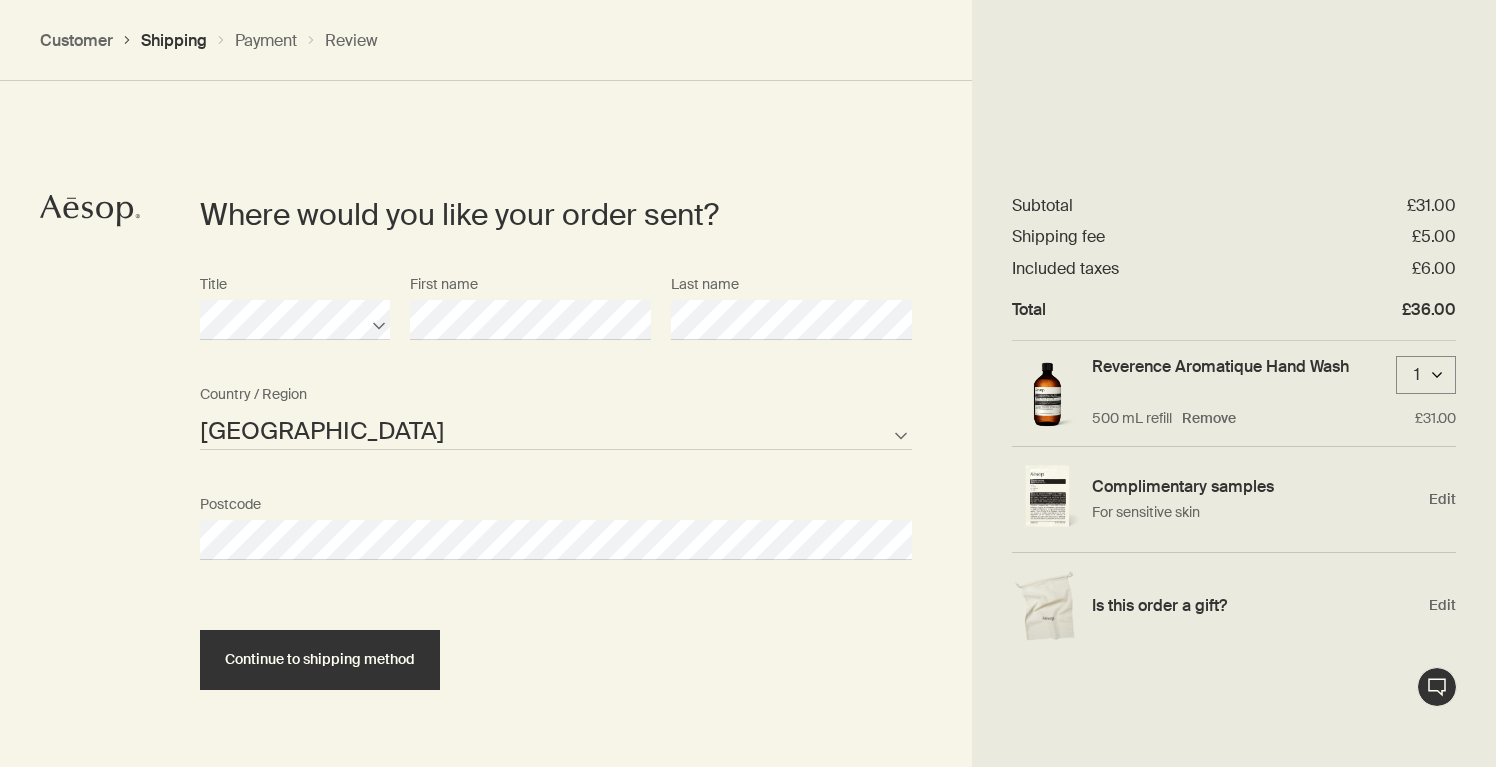 select on "GB" 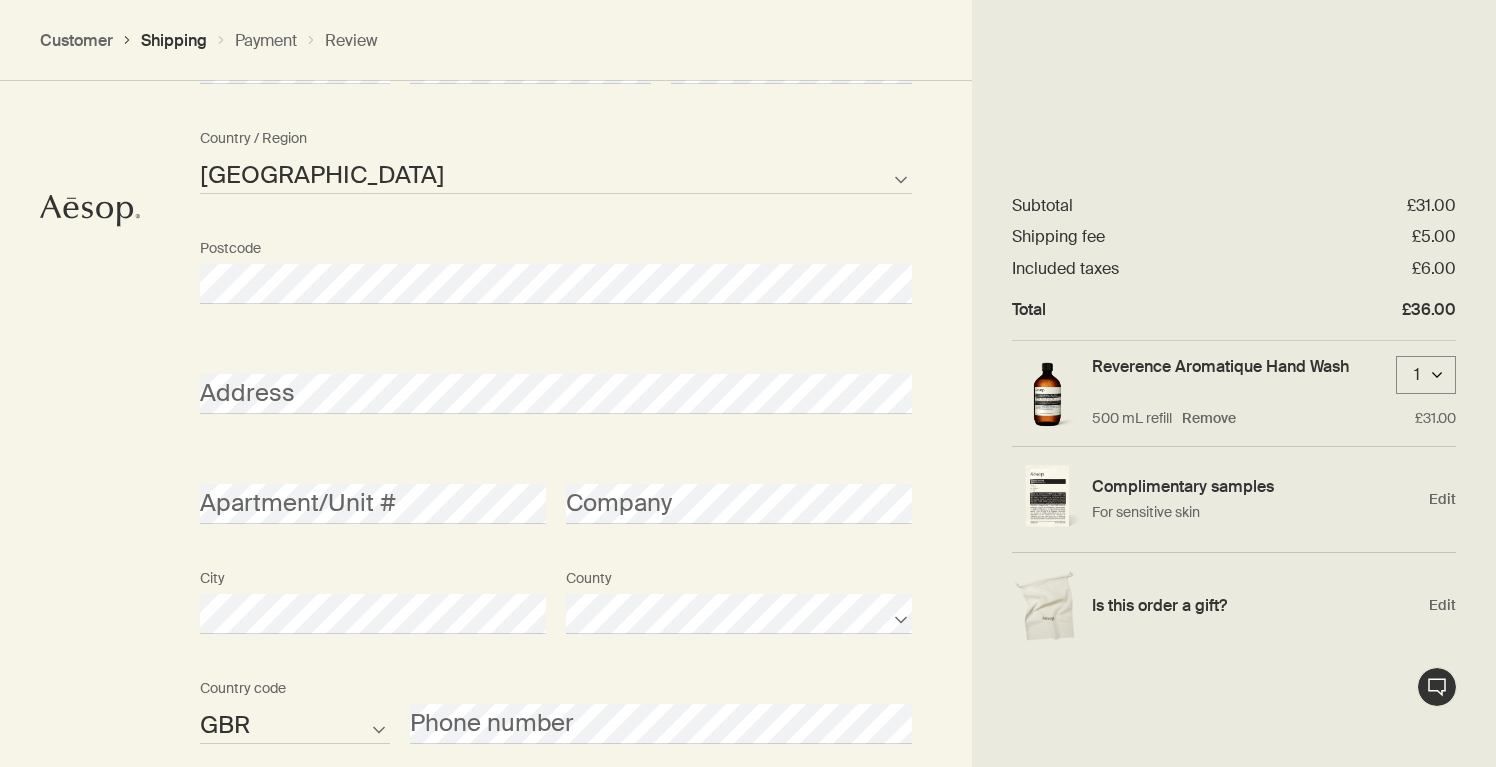 scroll, scrollTop: 1134, scrollLeft: 0, axis: vertical 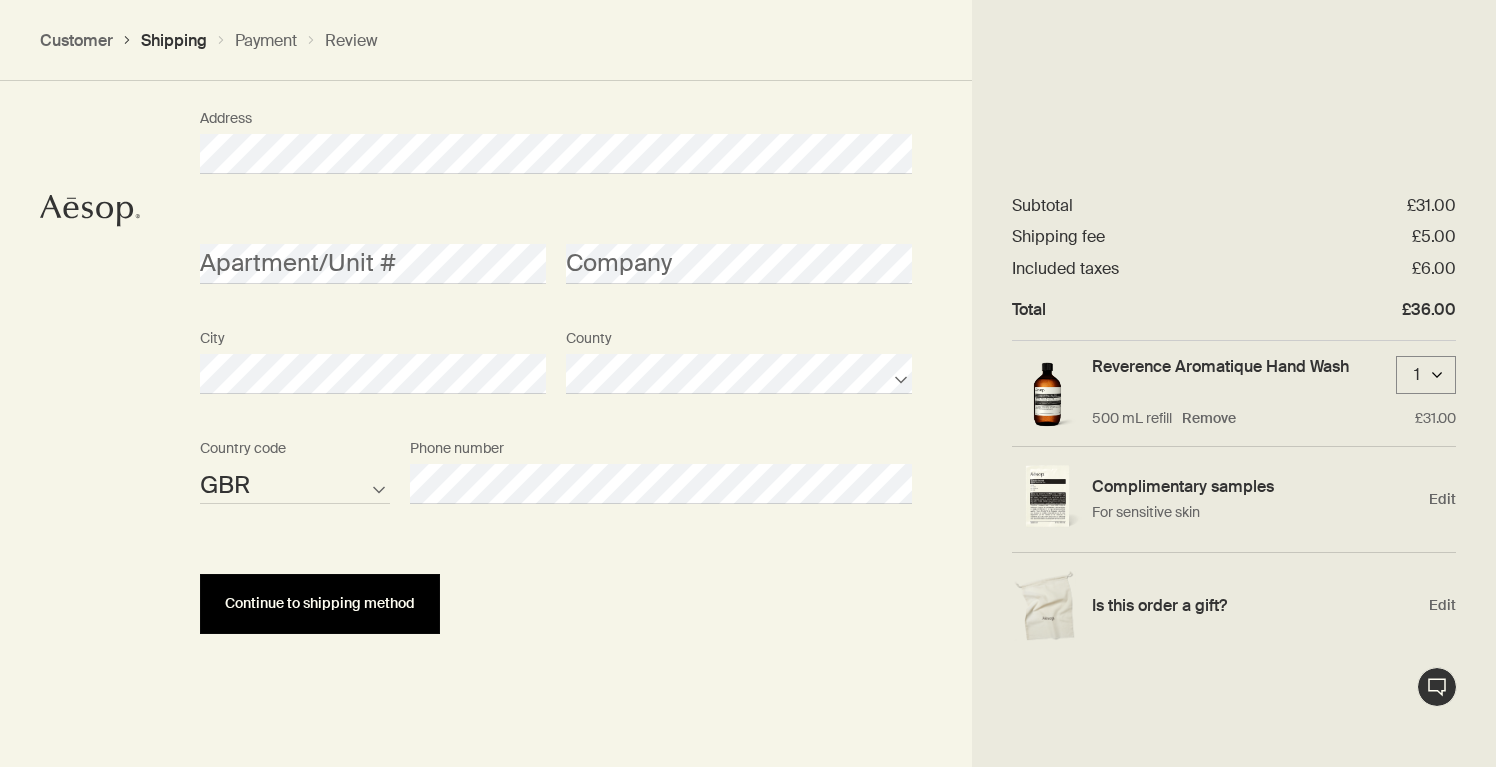 click on "Continue to shipping method" at bounding box center [320, 603] 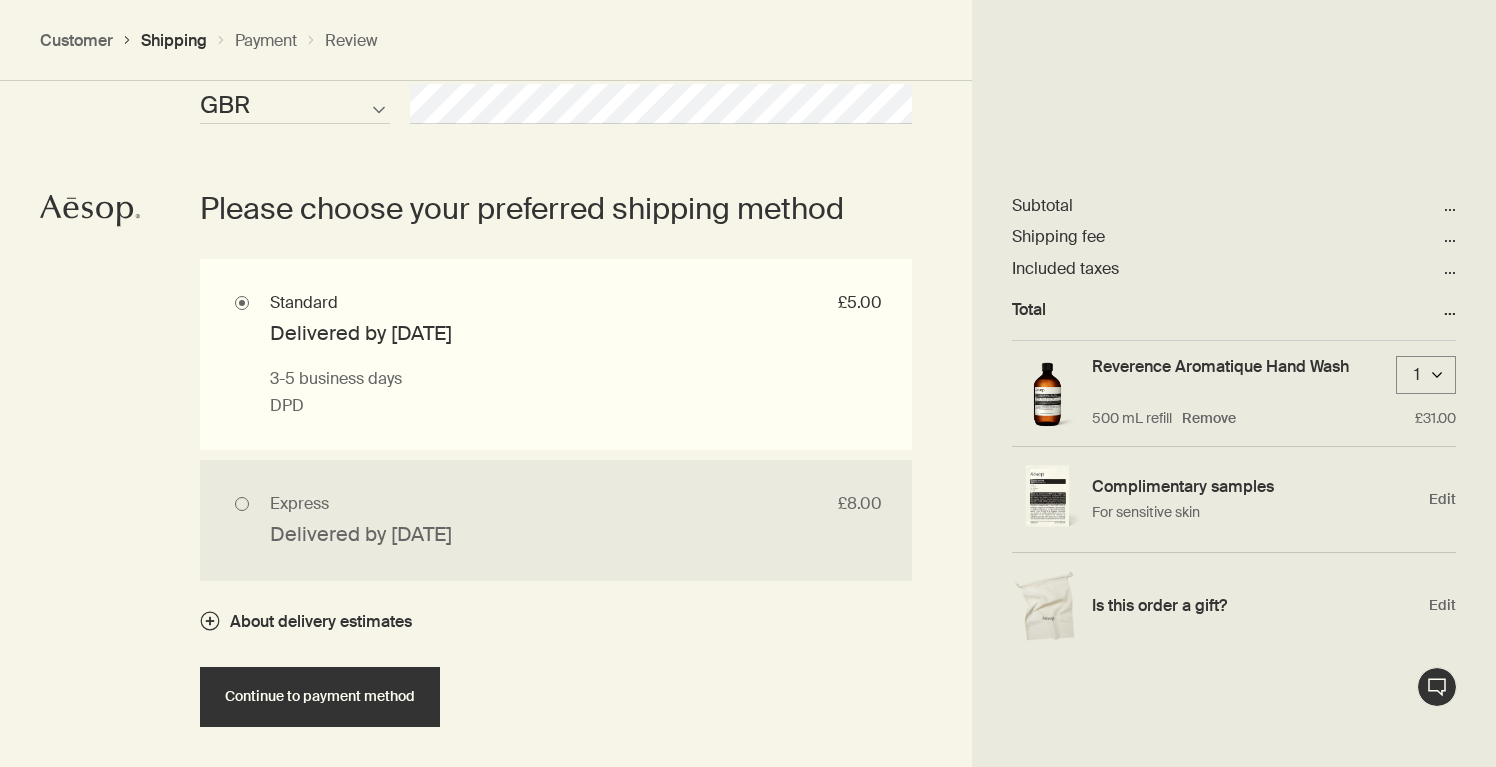 scroll, scrollTop: 1744, scrollLeft: 0, axis: vertical 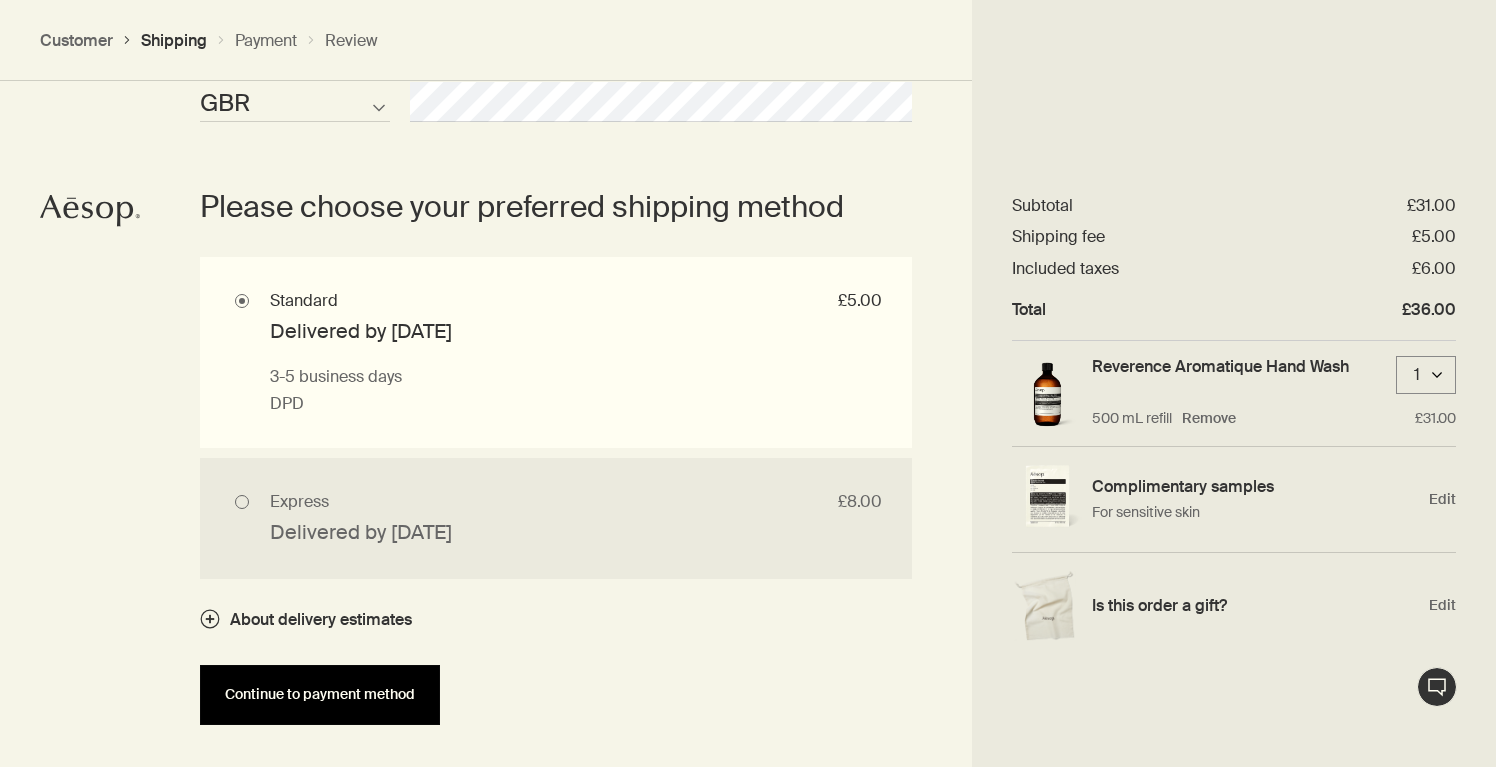 click on "Continue to payment method" at bounding box center (320, 695) 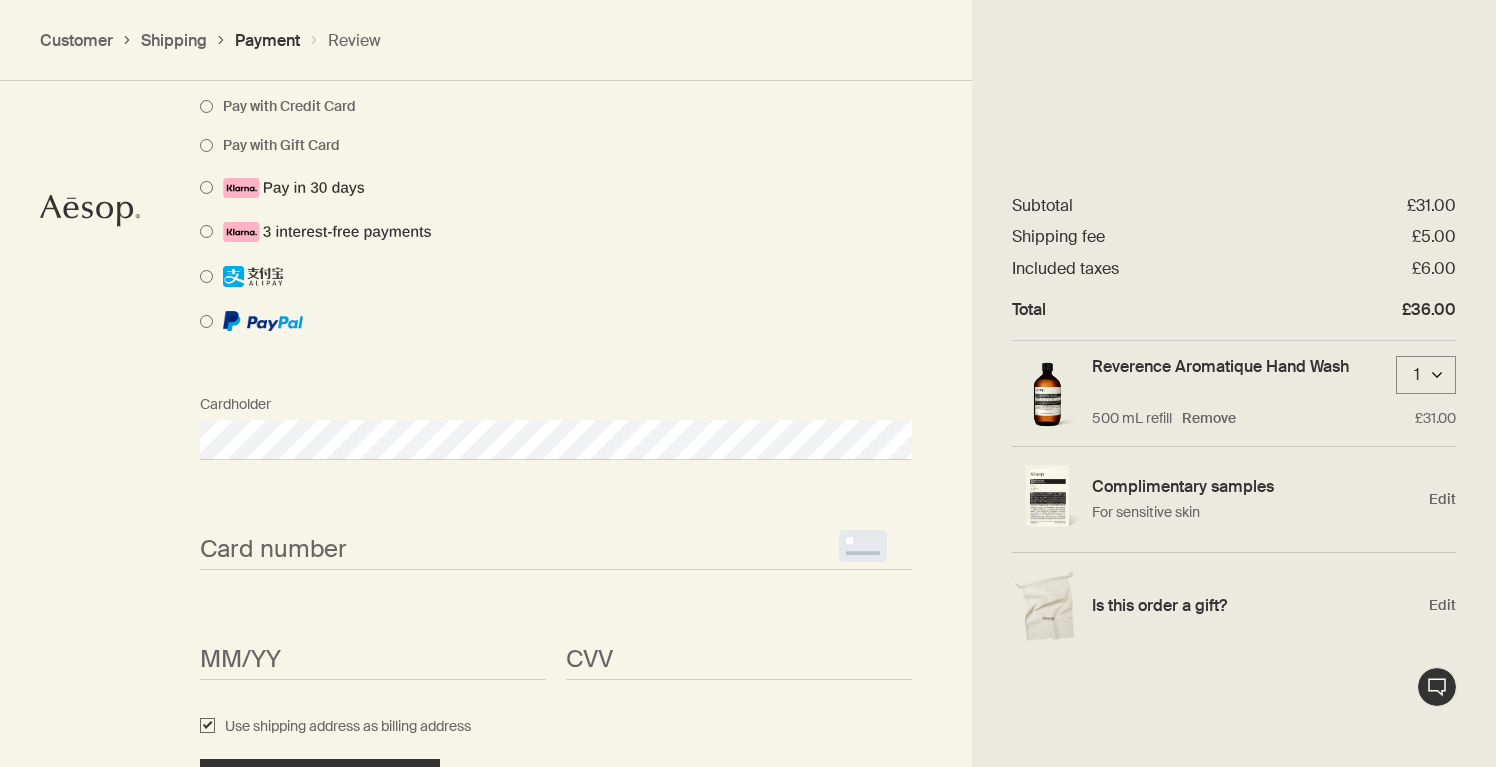scroll, scrollTop: 1615, scrollLeft: 0, axis: vertical 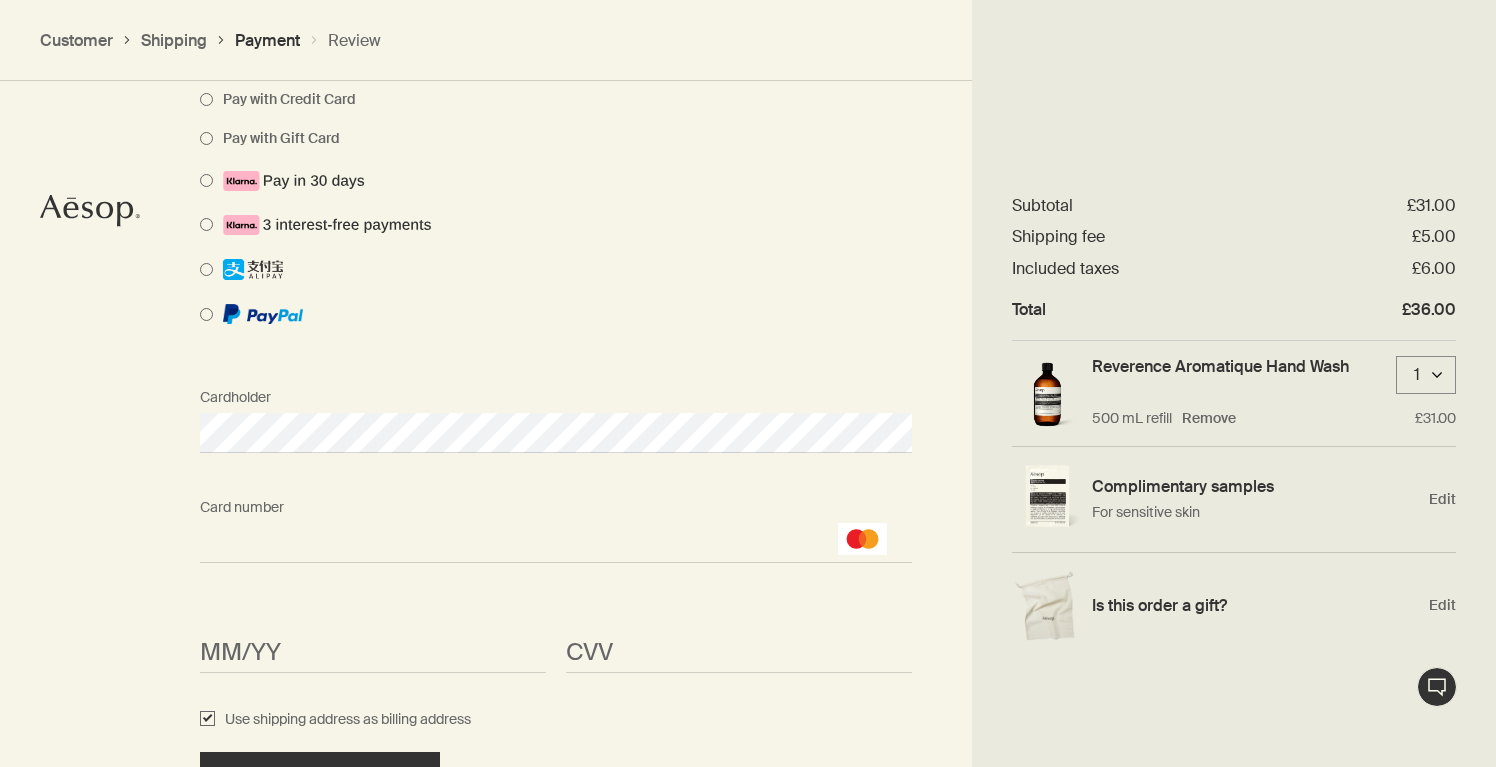 click on "Card number <p>Your browser does not support iframes.</p>" at bounding box center [556, 525] 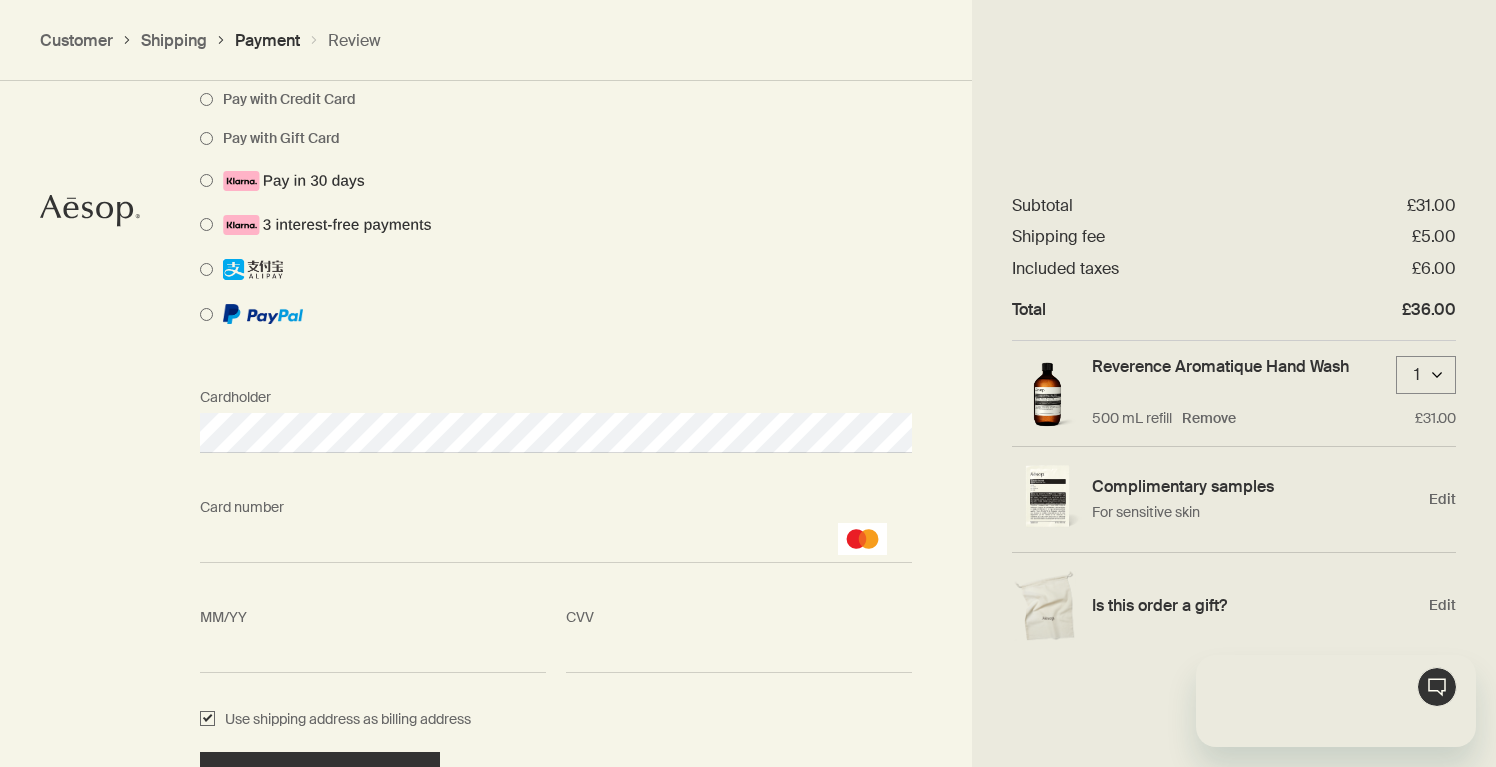 scroll, scrollTop: 0, scrollLeft: 0, axis: both 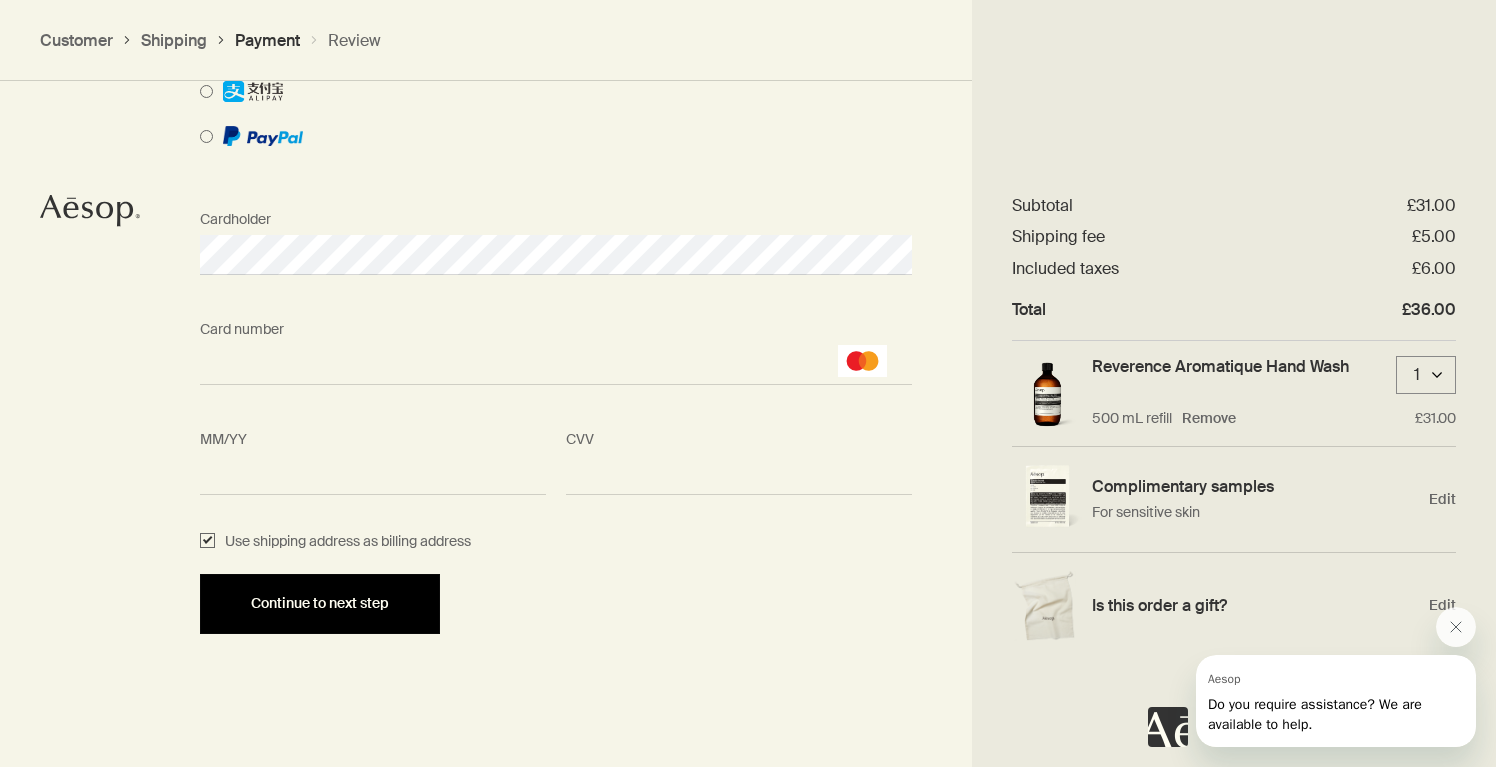 click on "Continue to next step" at bounding box center [320, 604] 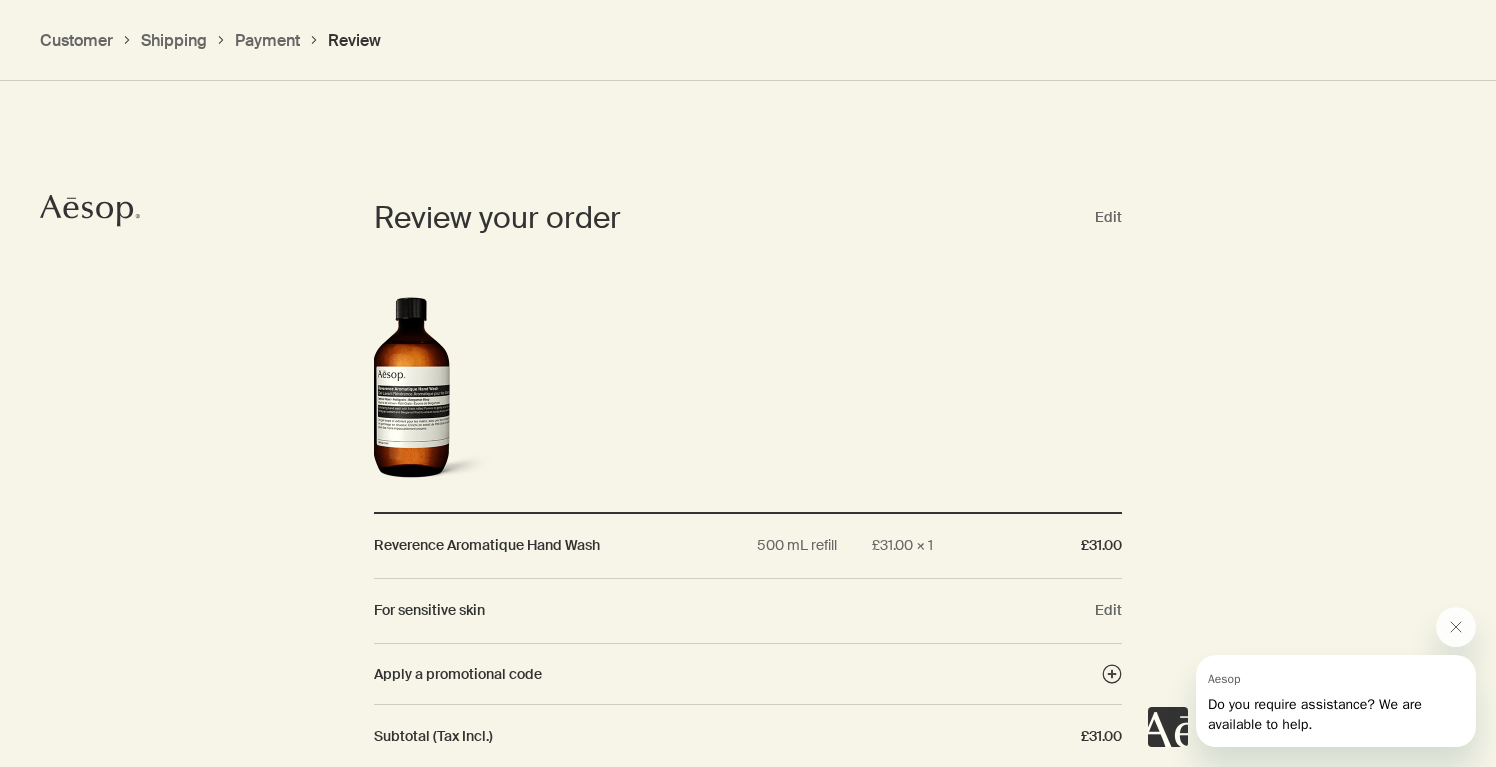 scroll, scrollTop: 1798, scrollLeft: 0, axis: vertical 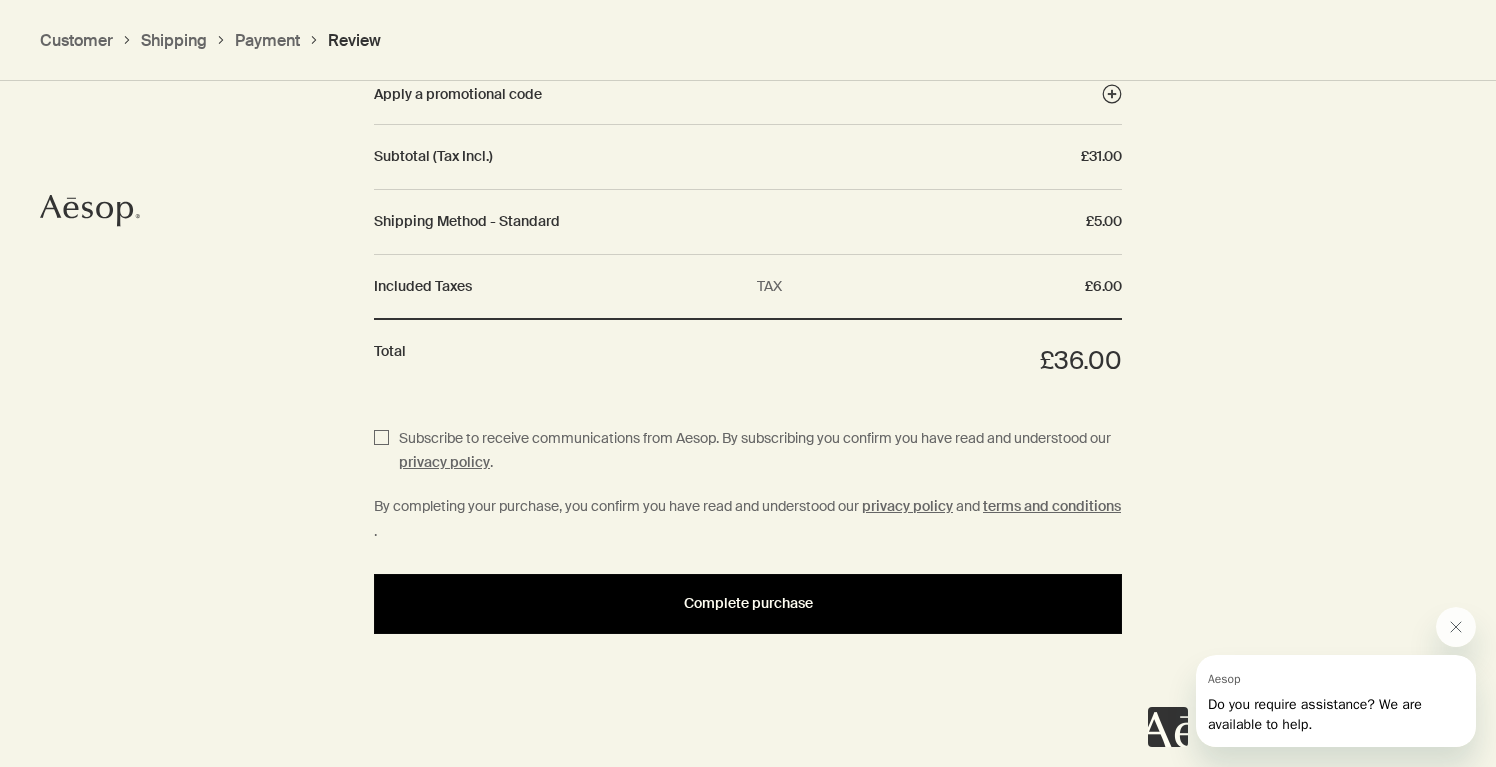 click on "Complete purchase" at bounding box center [748, 603] 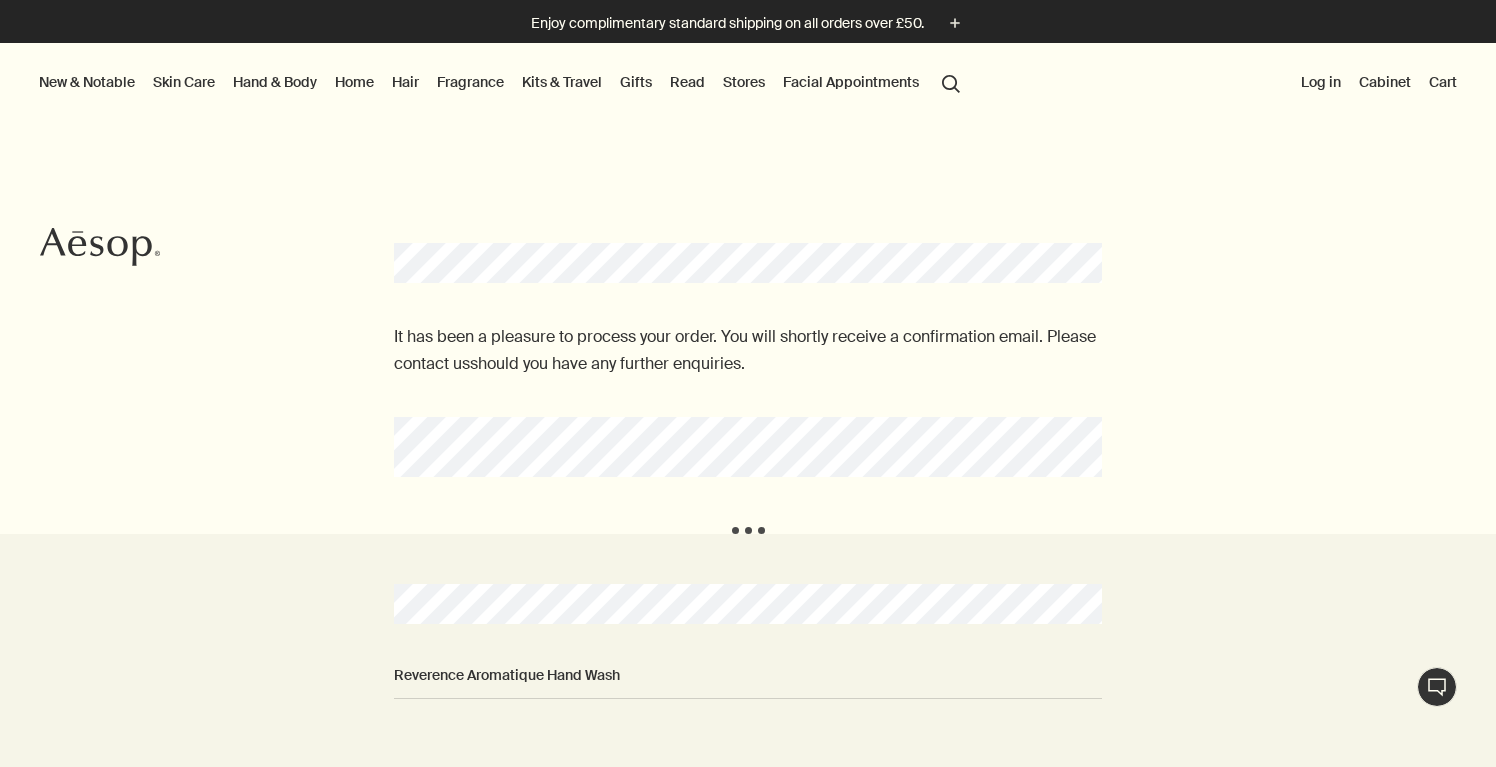 scroll, scrollTop: 0, scrollLeft: 0, axis: both 